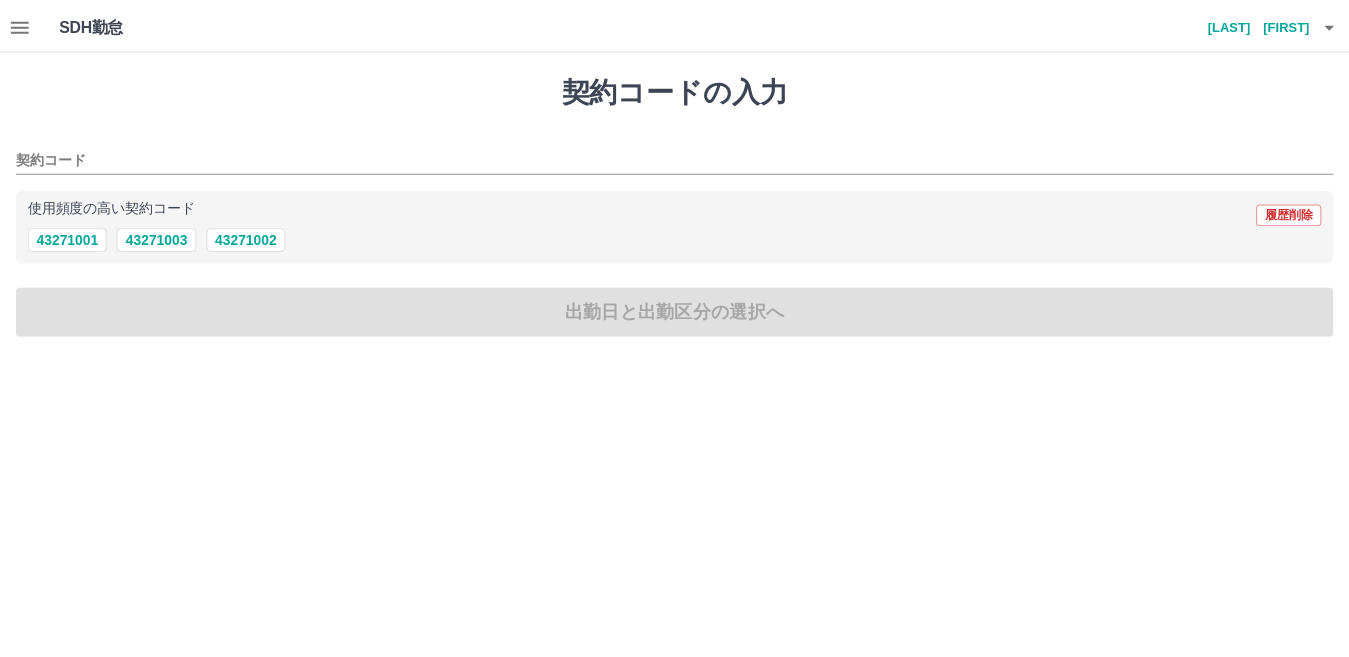 scroll, scrollTop: 0, scrollLeft: 0, axis: both 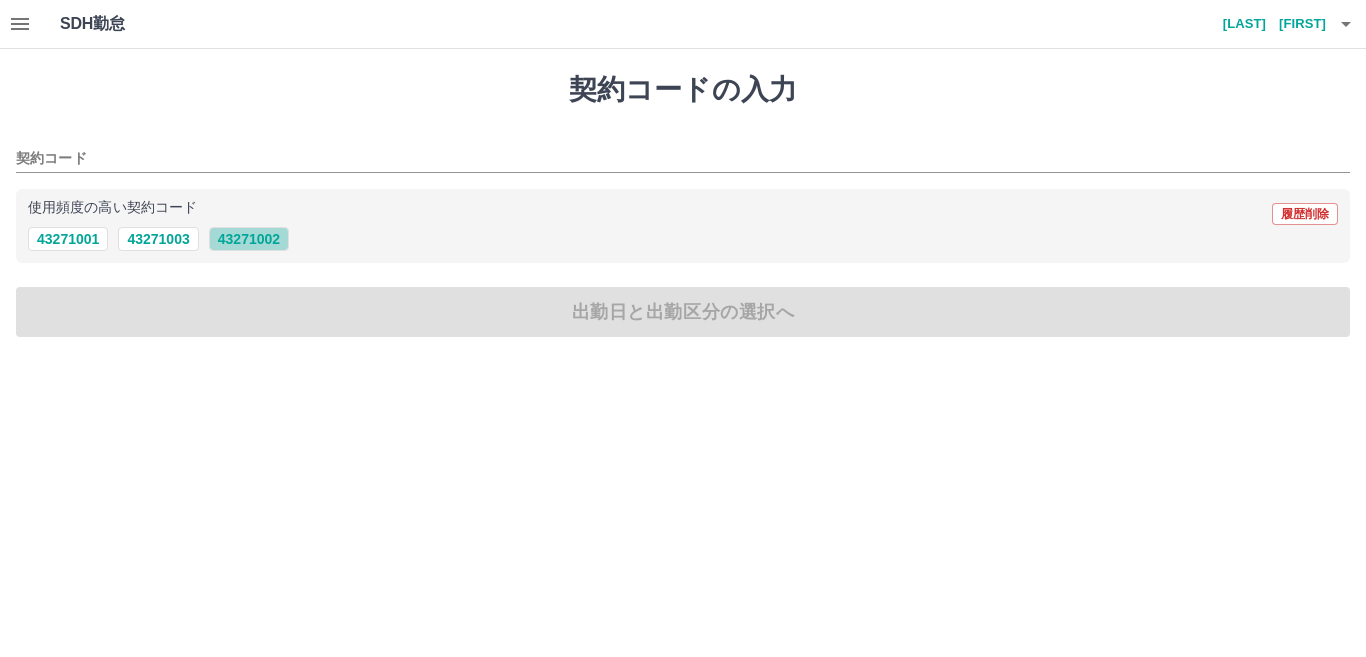 click on "[NUMBER]" at bounding box center (249, 239) 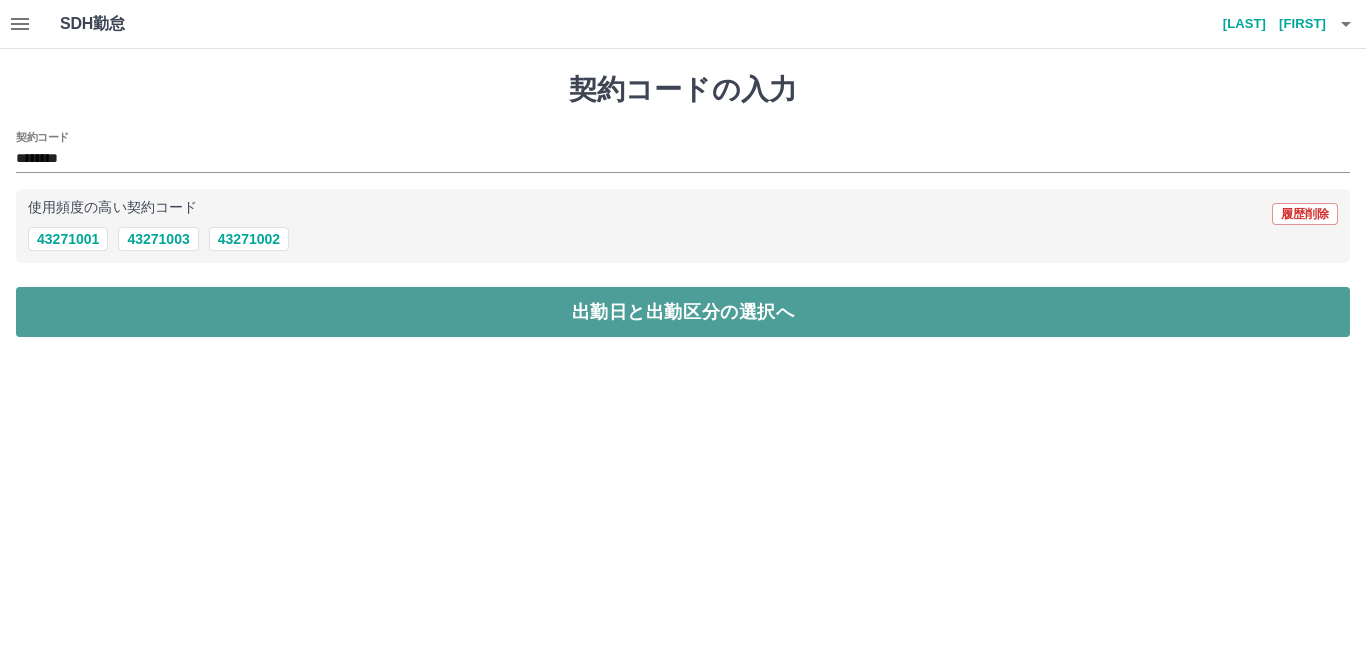 click on "出勤日と出勤区分の選択へ" at bounding box center [683, 312] 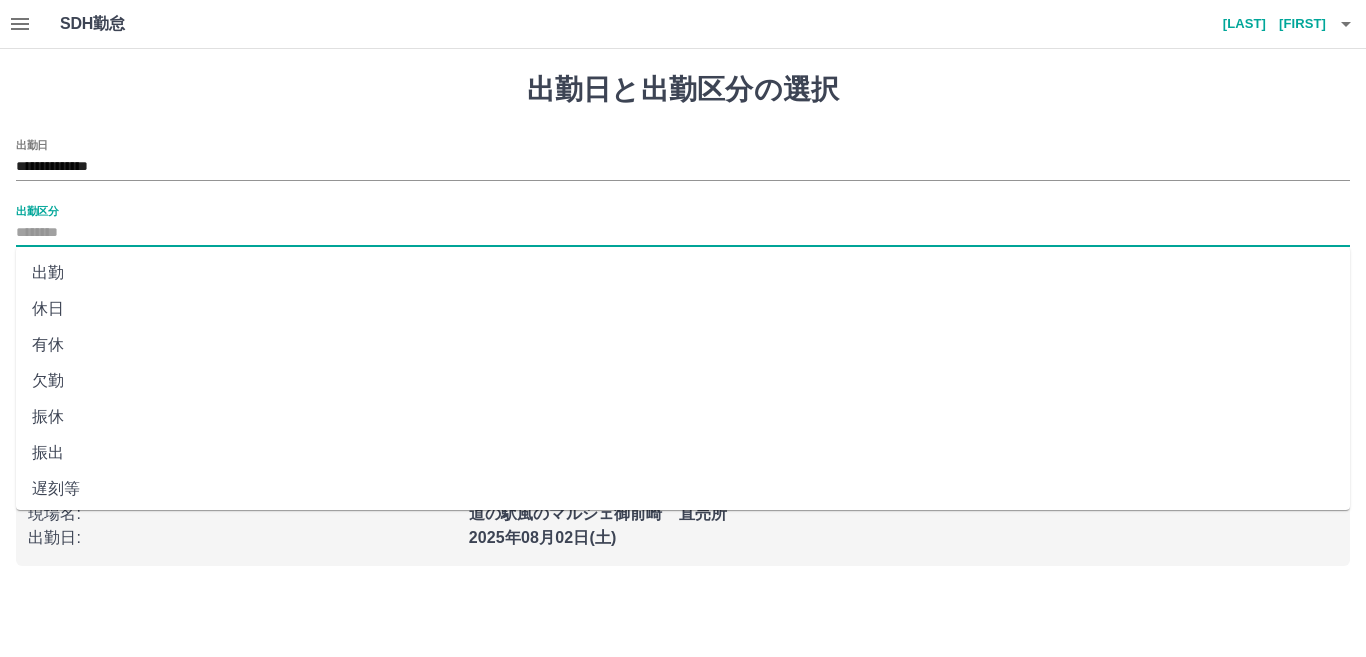 click on "出勤区分" at bounding box center (683, 233) 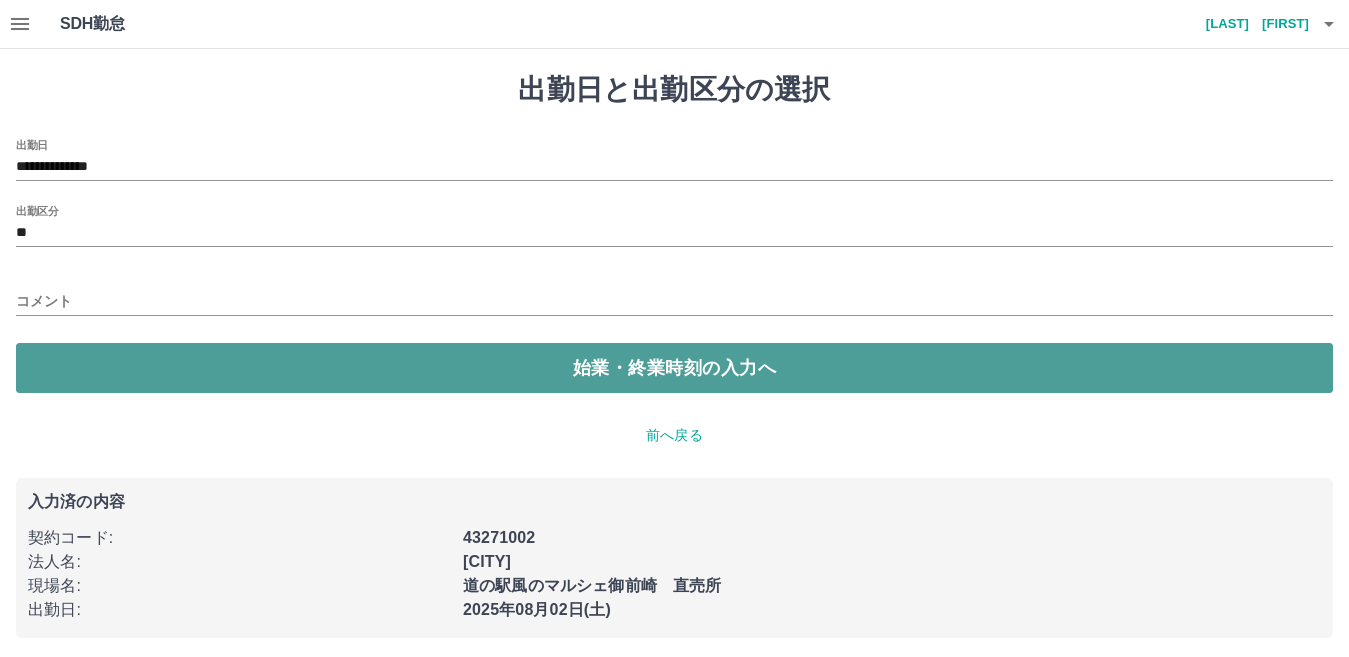 click on "始業・終業時刻の入力へ" at bounding box center [674, 368] 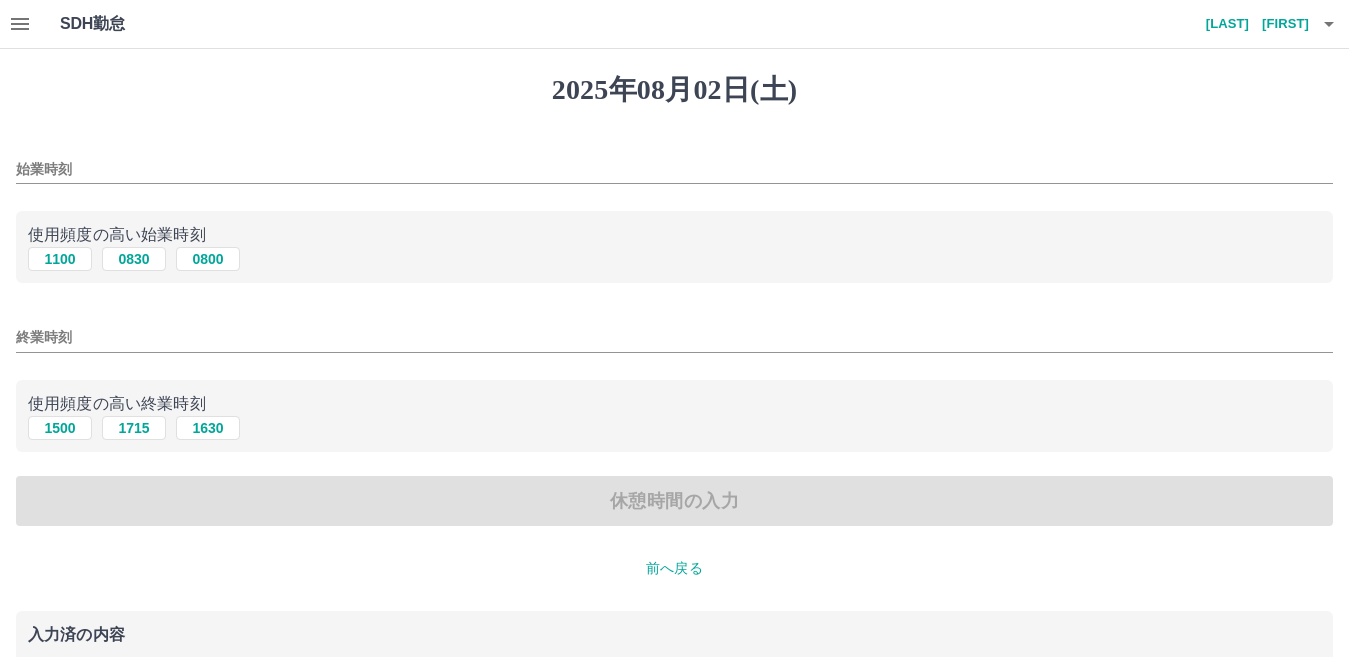 click on "1100 0830 0800" at bounding box center (674, 259) 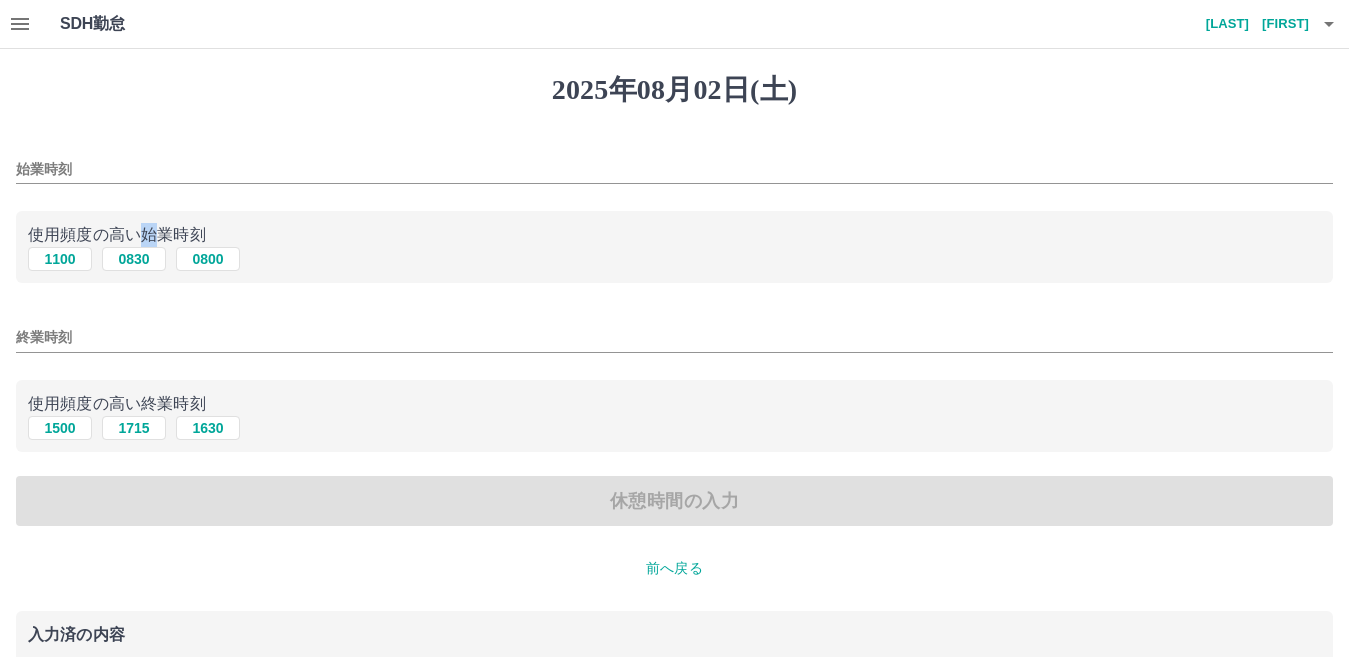 click on "使用頻度の高い始業時刻" at bounding box center [674, 235] 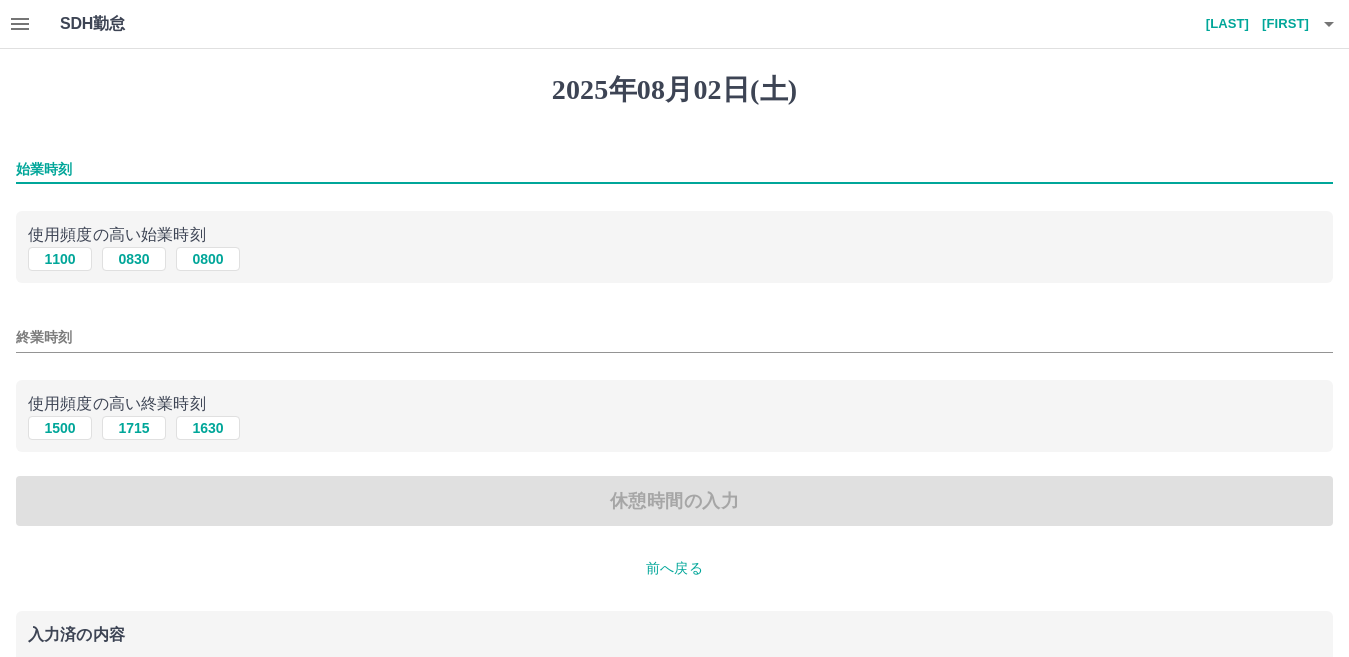 click on "始業時刻" at bounding box center (674, 169) 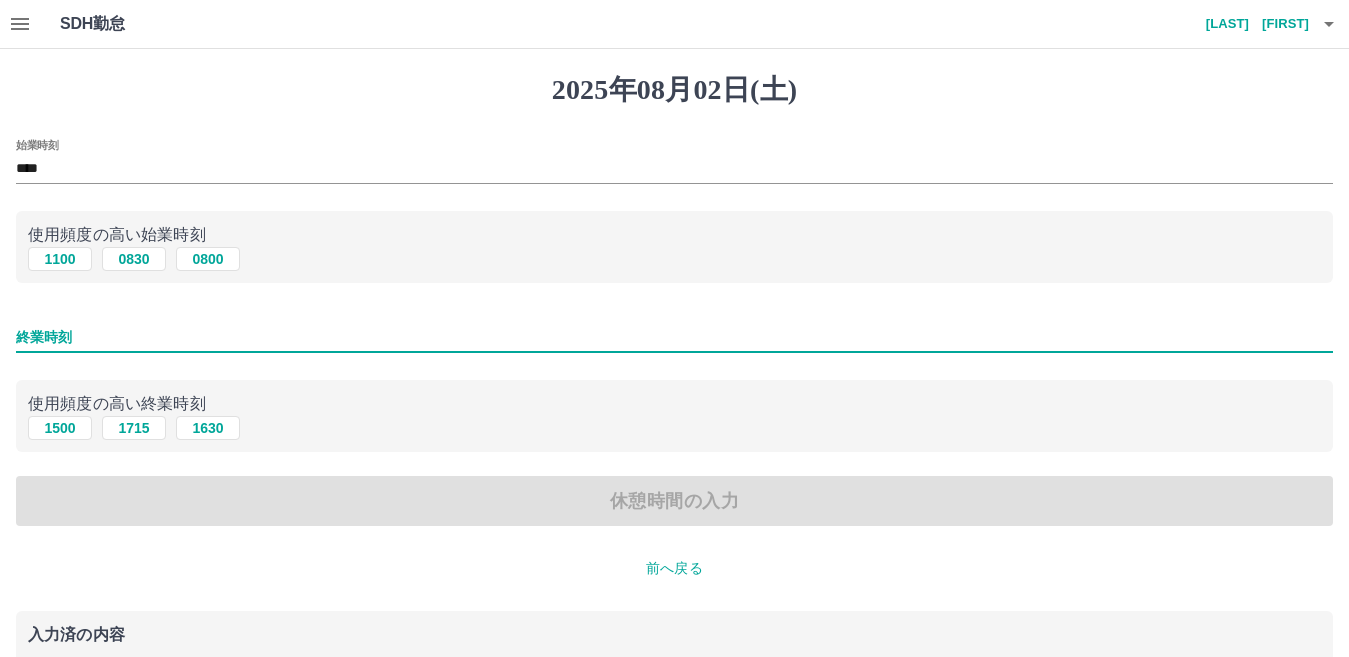 click on "終業時刻" at bounding box center (674, 337) 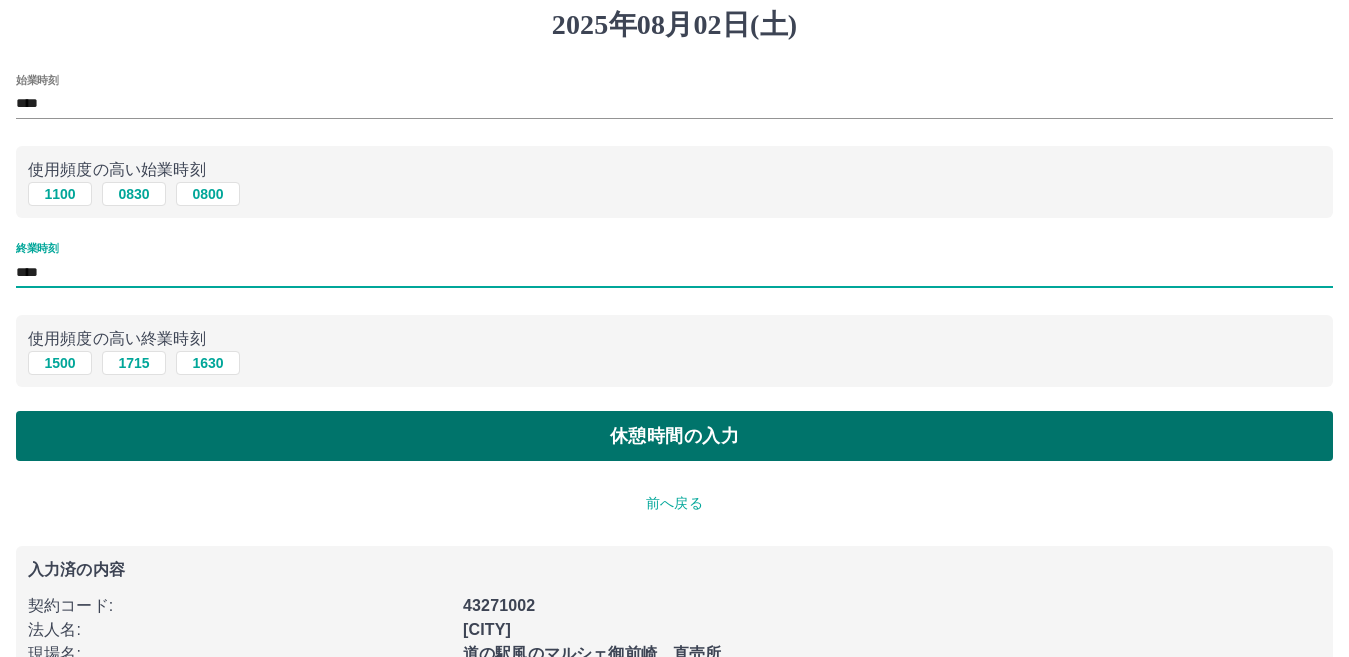 scroll, scrollTop: 100, scrollLeft: 0, axis: vertical 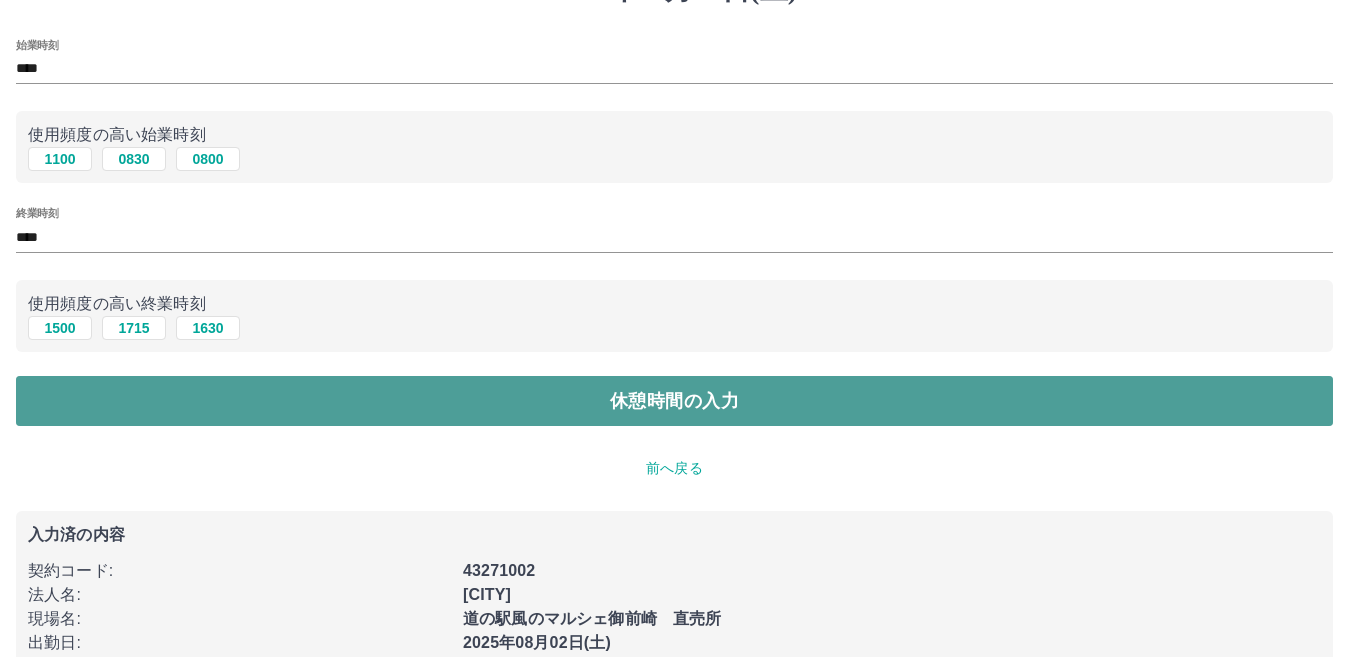 click on "休憩時間の入力" at bounding box center [674, 401] 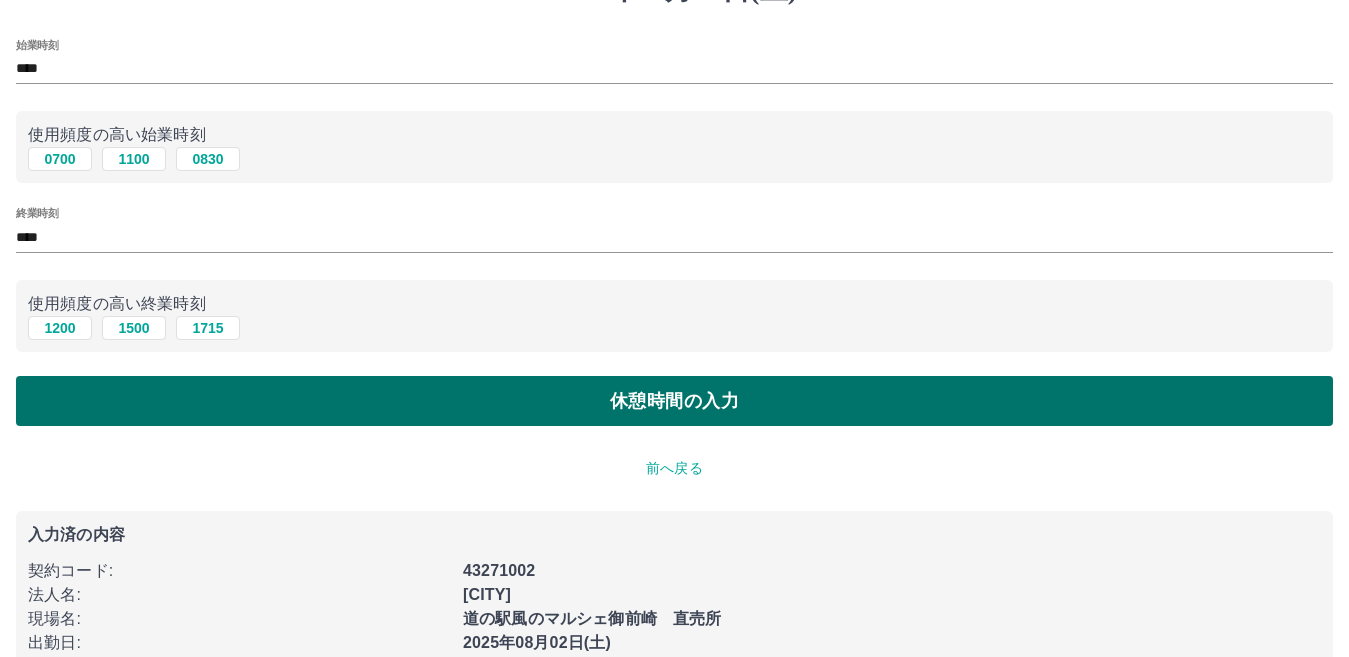 scroll, scrollTop: 0, scrollLeft: 0, axis: both 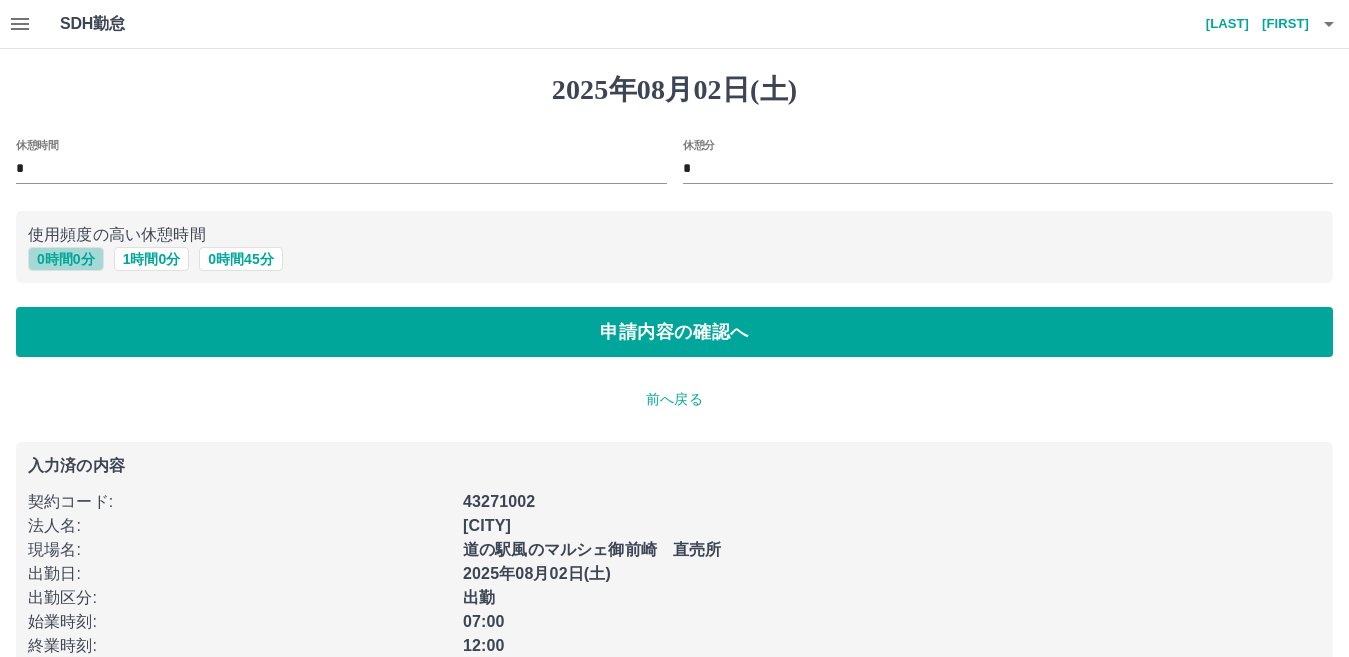 click on "0 時間 0 分" at bounding box center [66, 259] 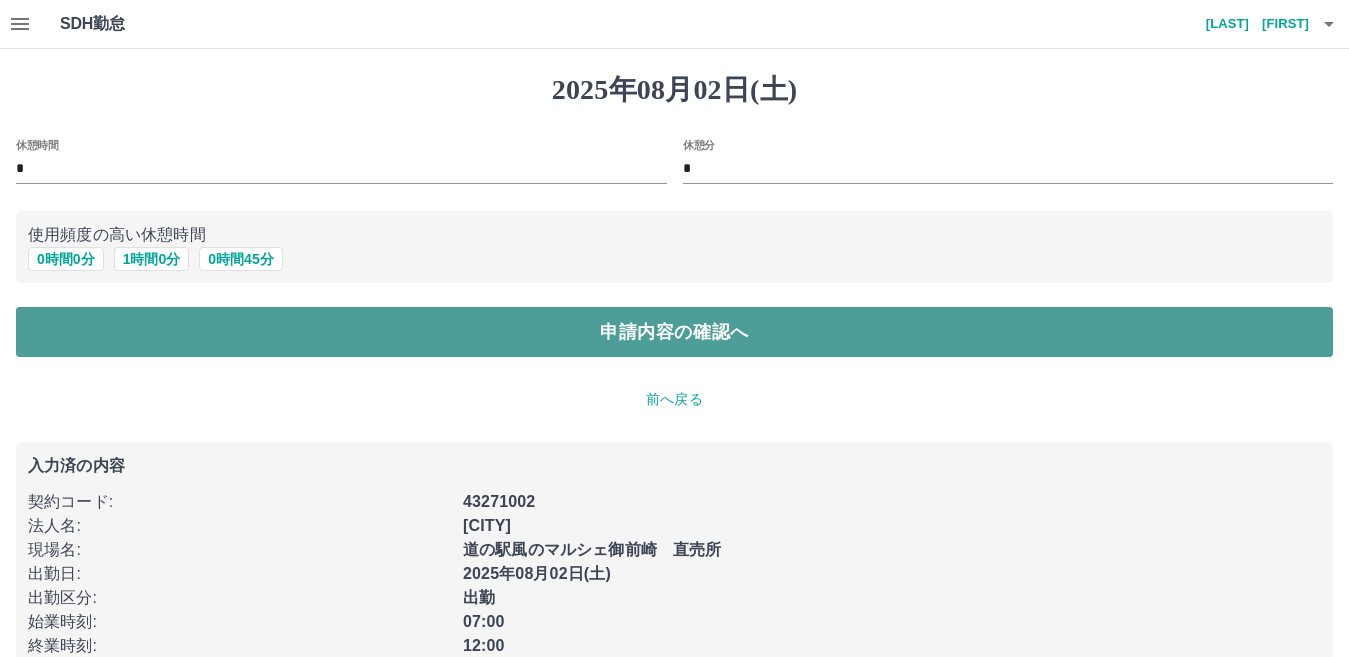 click on "申請内容の確認へ" at bounding box center (674, 332) 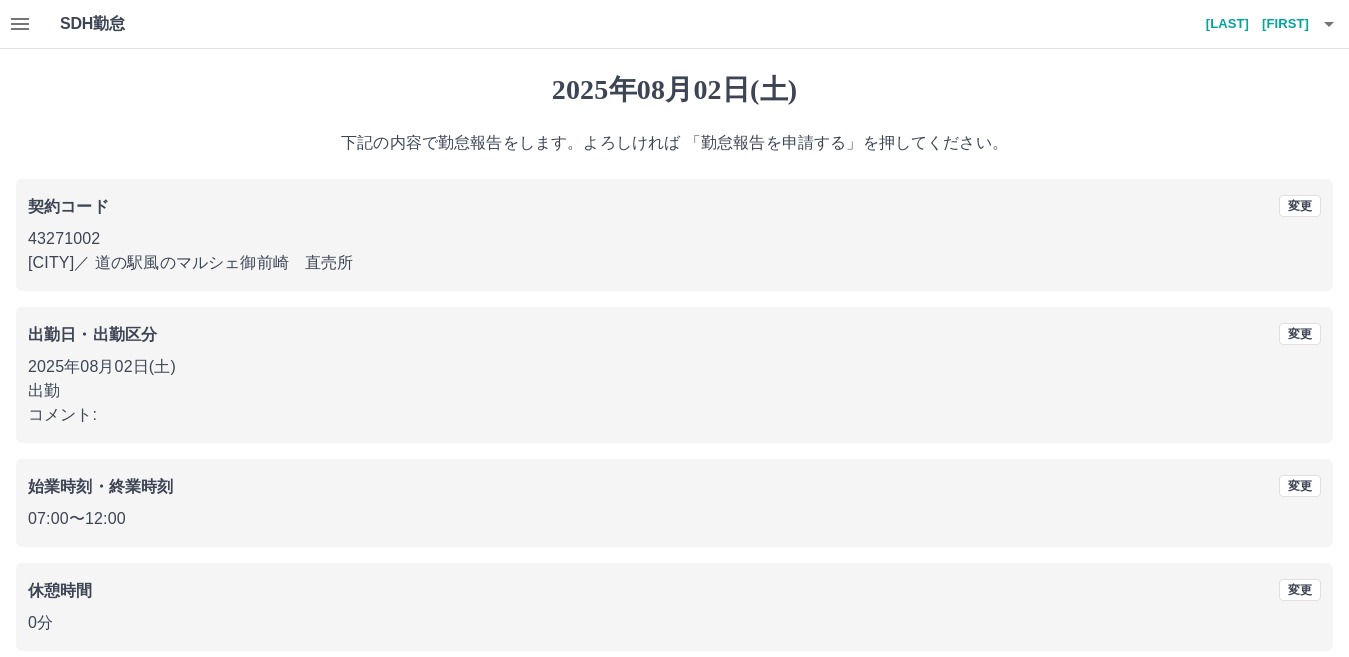 scroll, scrollTop: 92, scrollLeft: 0, axis: vertical 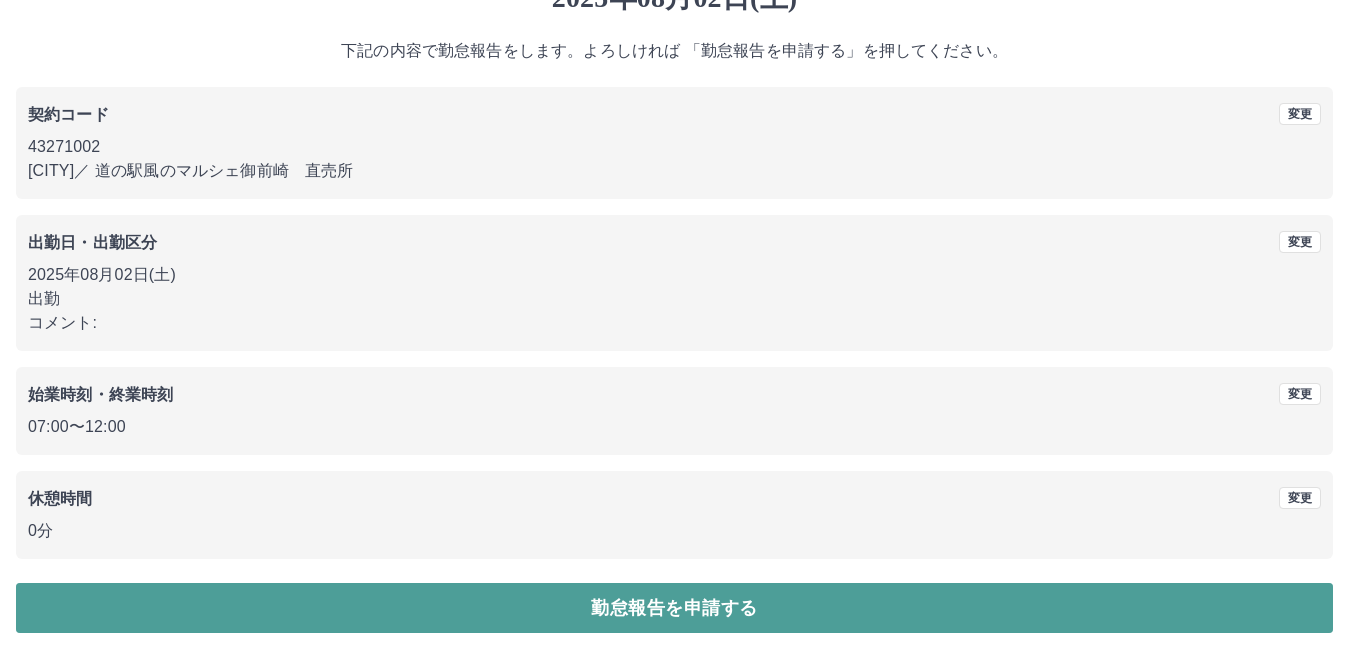 click on "勤怠報告を申請する" at bounding box center [674, 608] 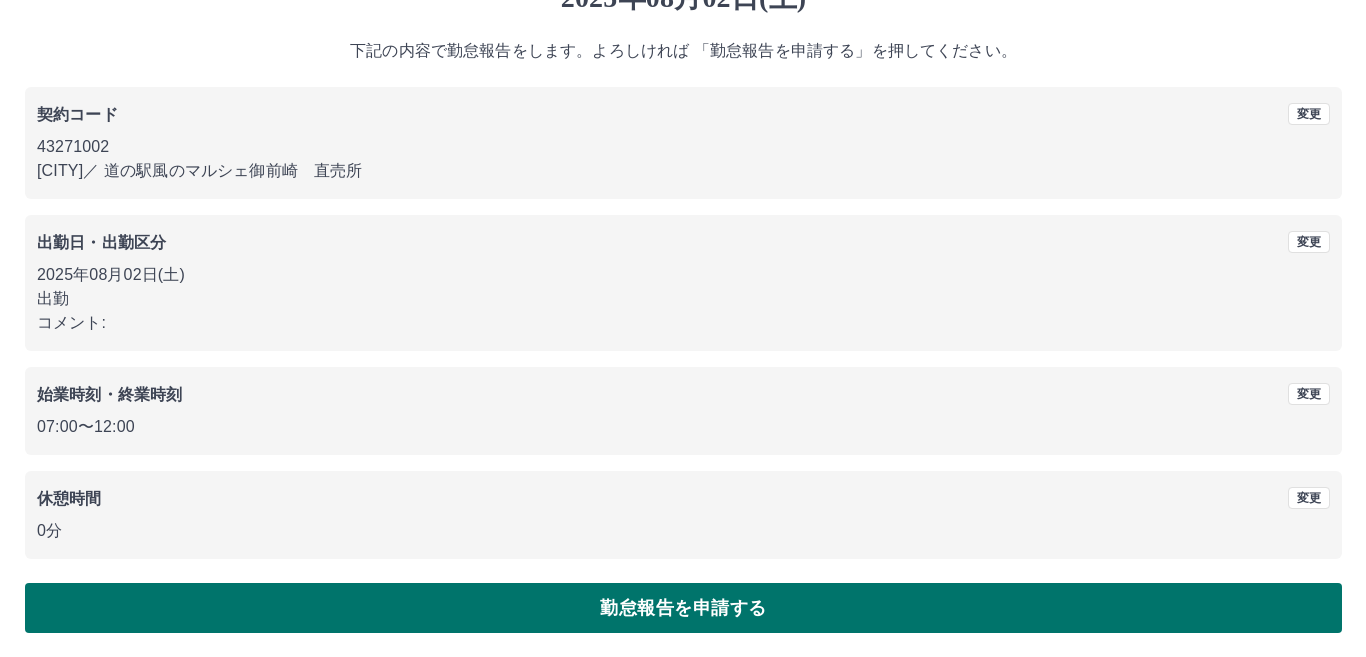 scroll, scrollTop: 0, scrollLeft: 0, axis: both 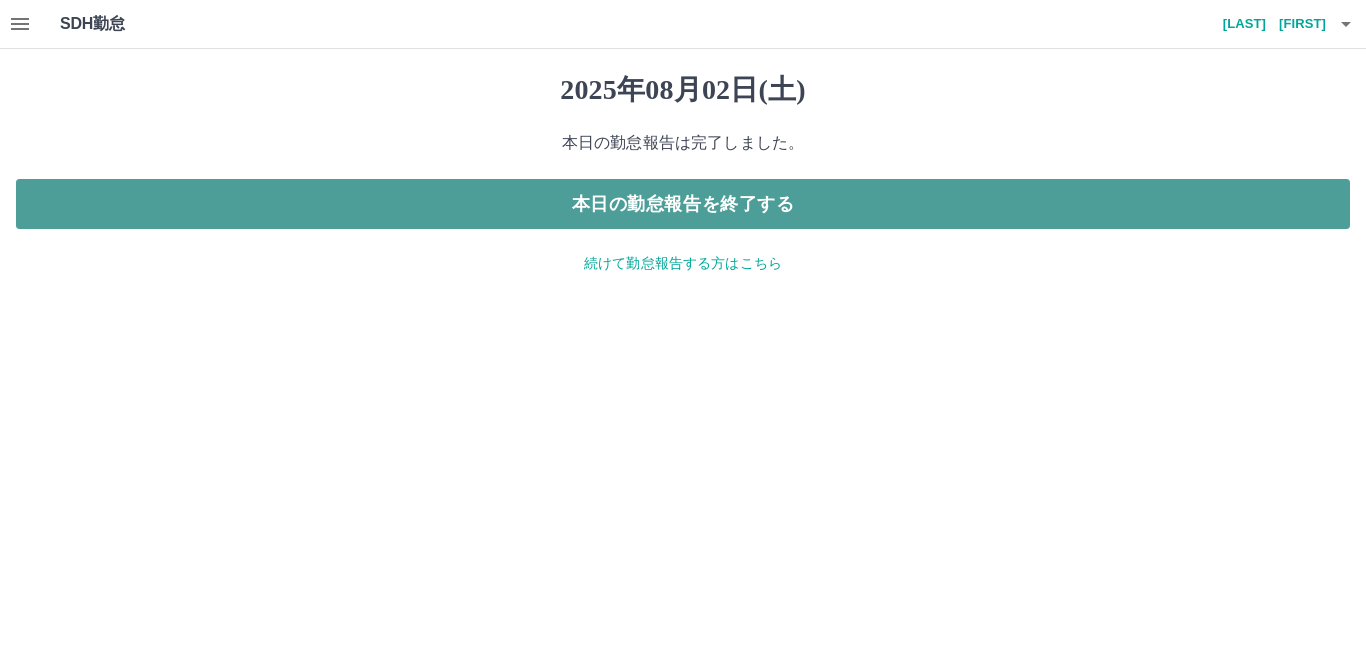 drag, startPoint x: 850, startPoint y: 184, endPoint x: 816, endPoint y: 194, distance: 35.44009 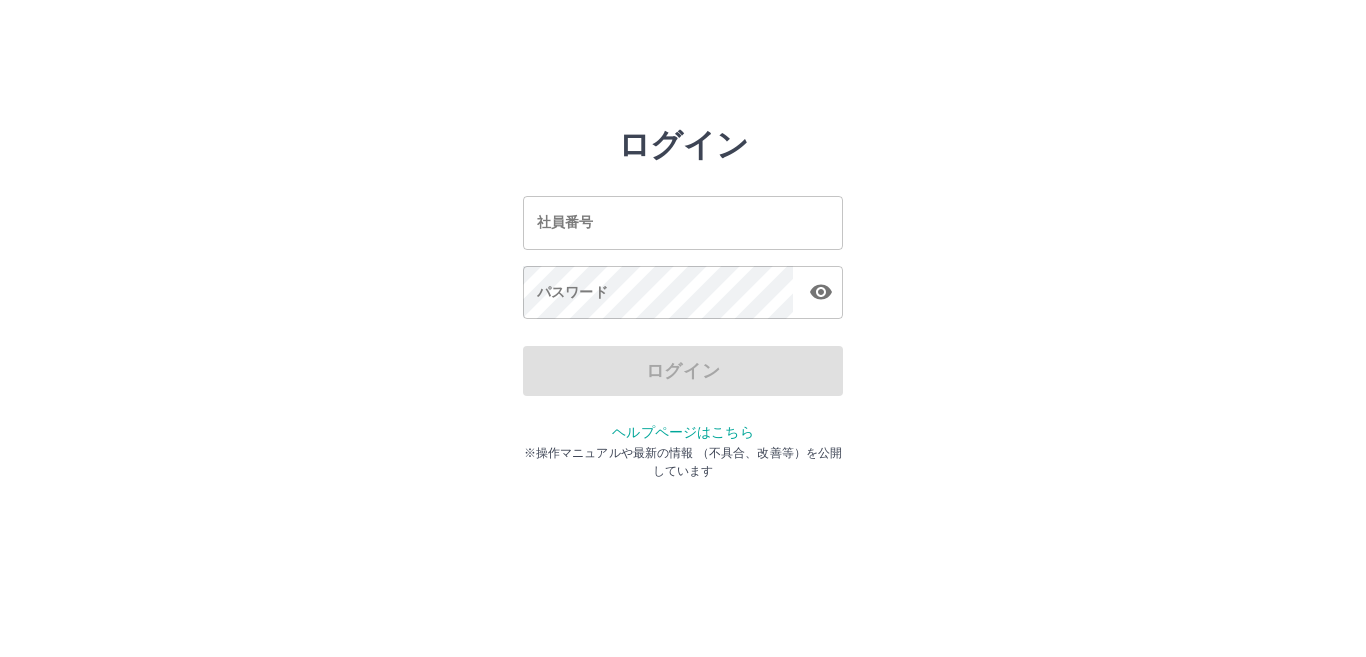 scroll, scrollTop: 0, scrollLeft: 0, axis: both 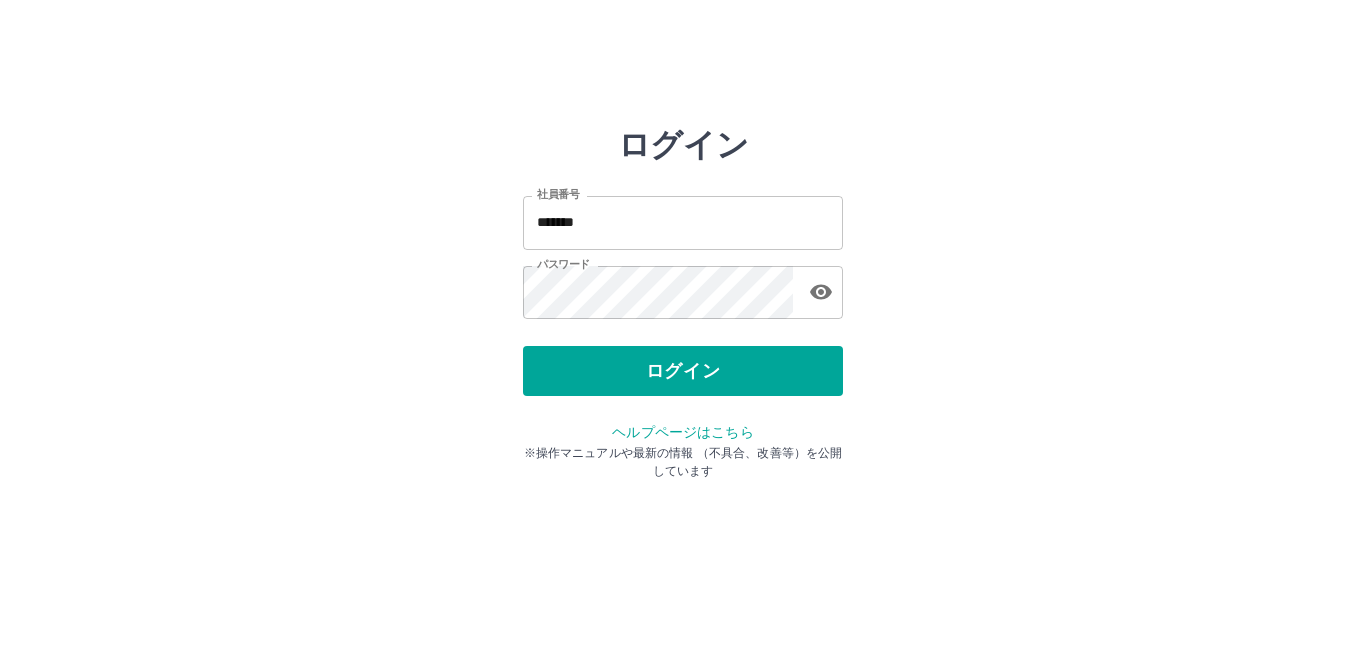 click on "*******" at bounding box center (683, 222) 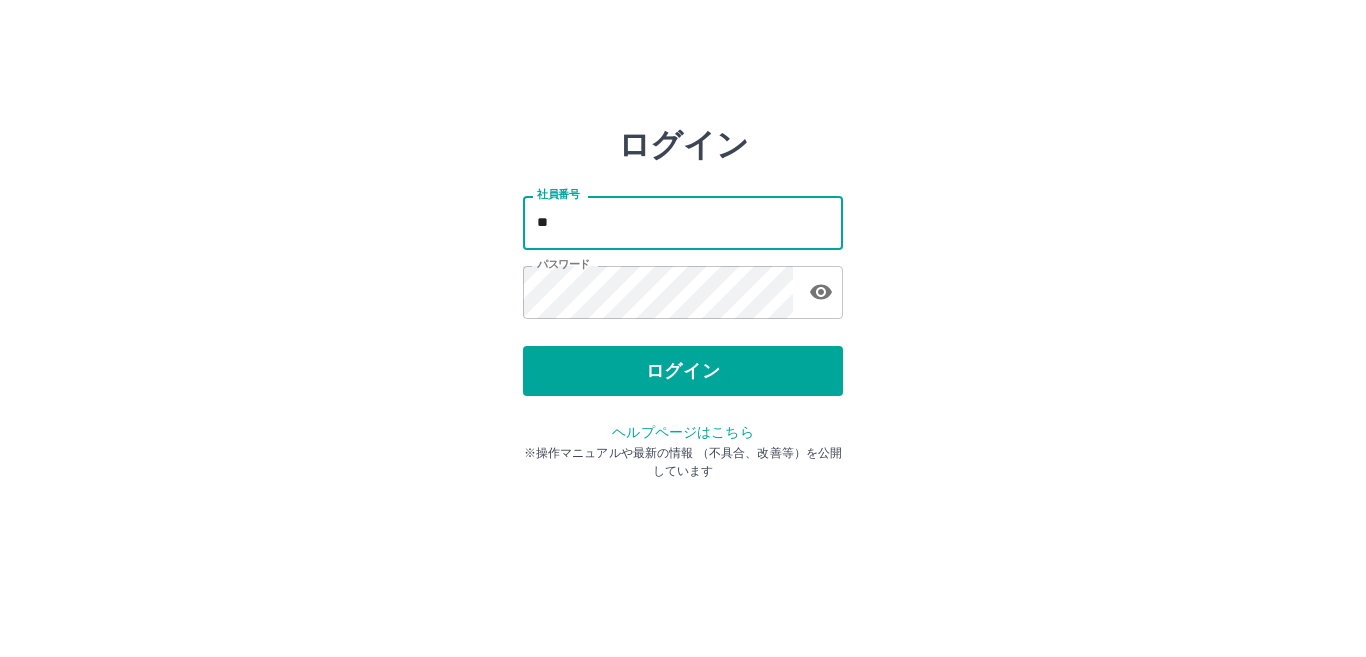 type on "*" 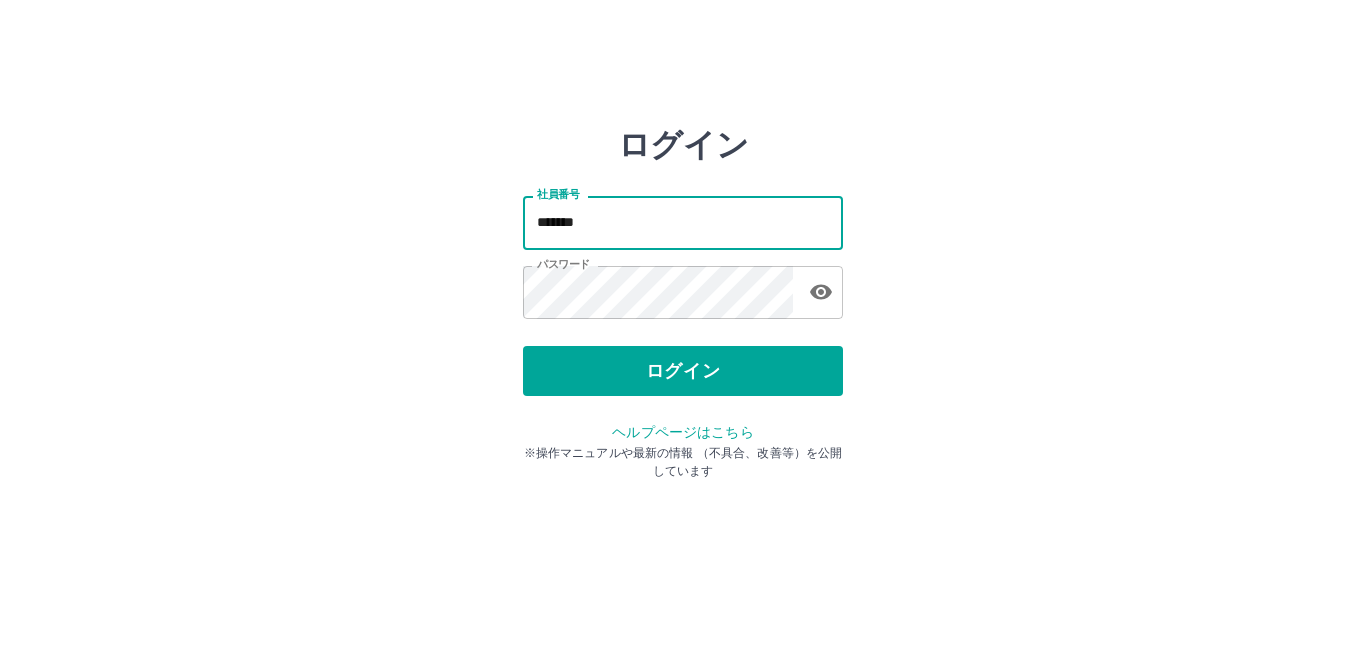 type on "*******" 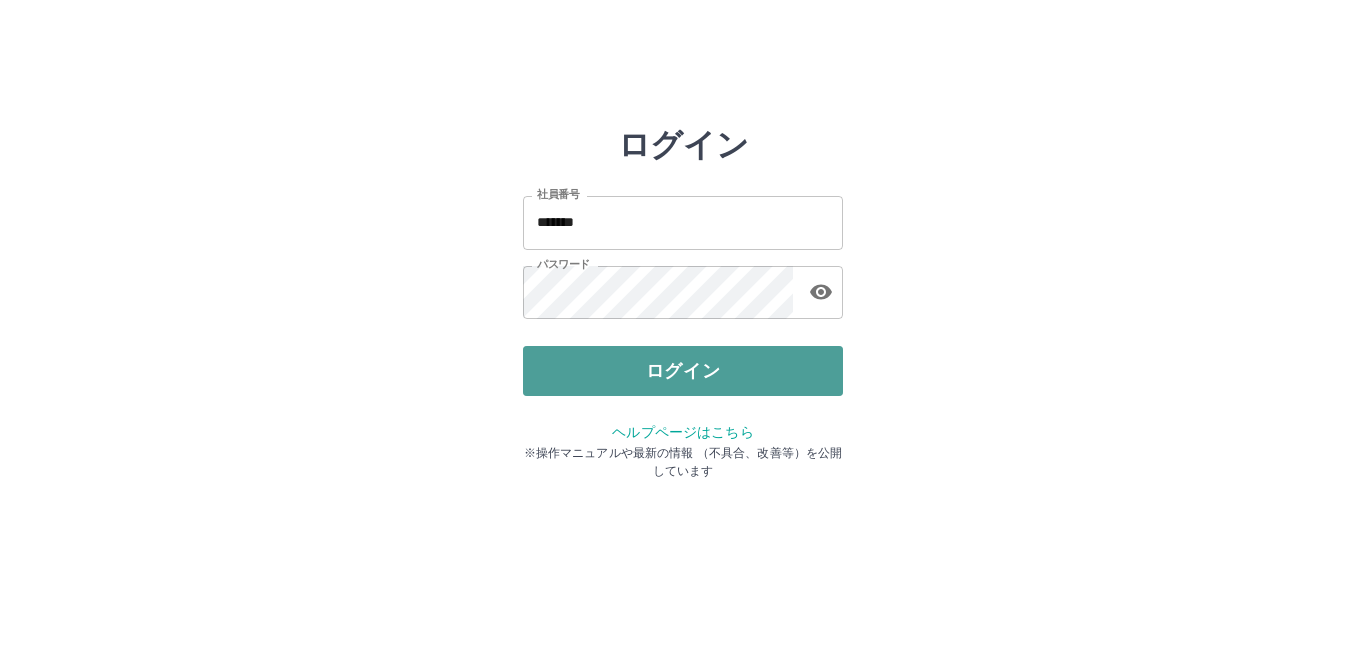 click on "ログイン" at bounding box center (683, 371) 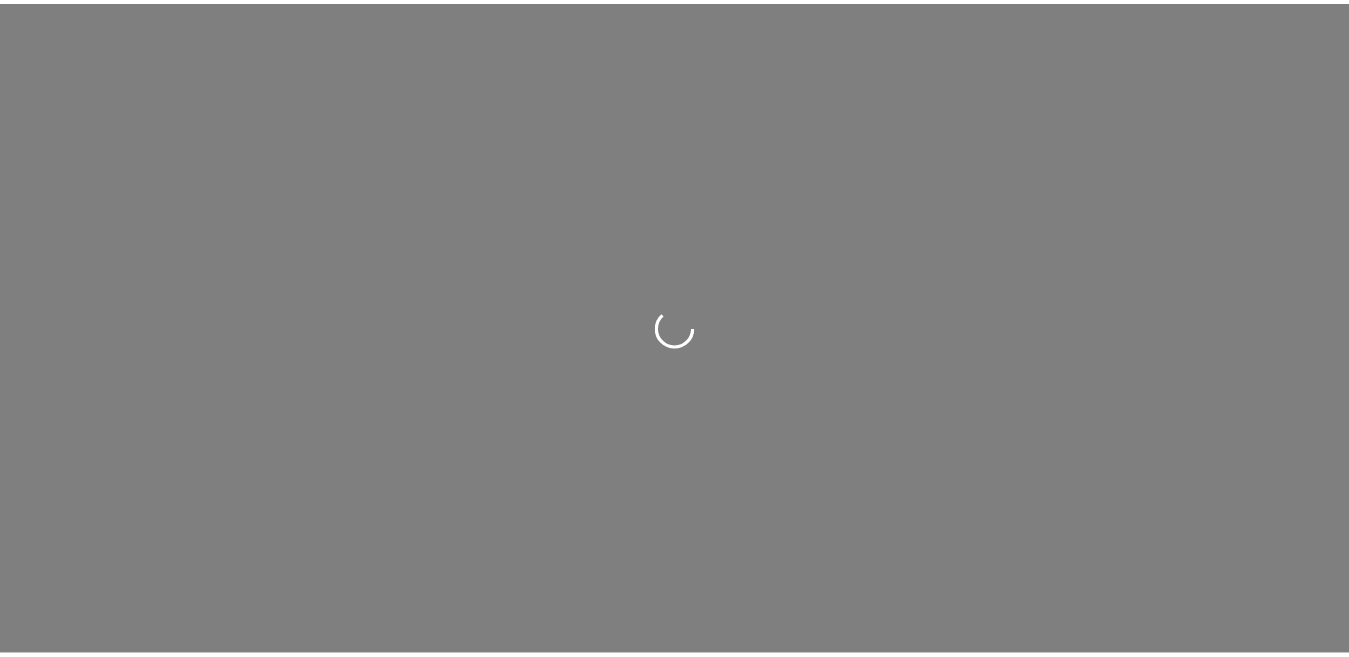 scroll, scrollTop: 0, scrollLeft: 0, axis: both 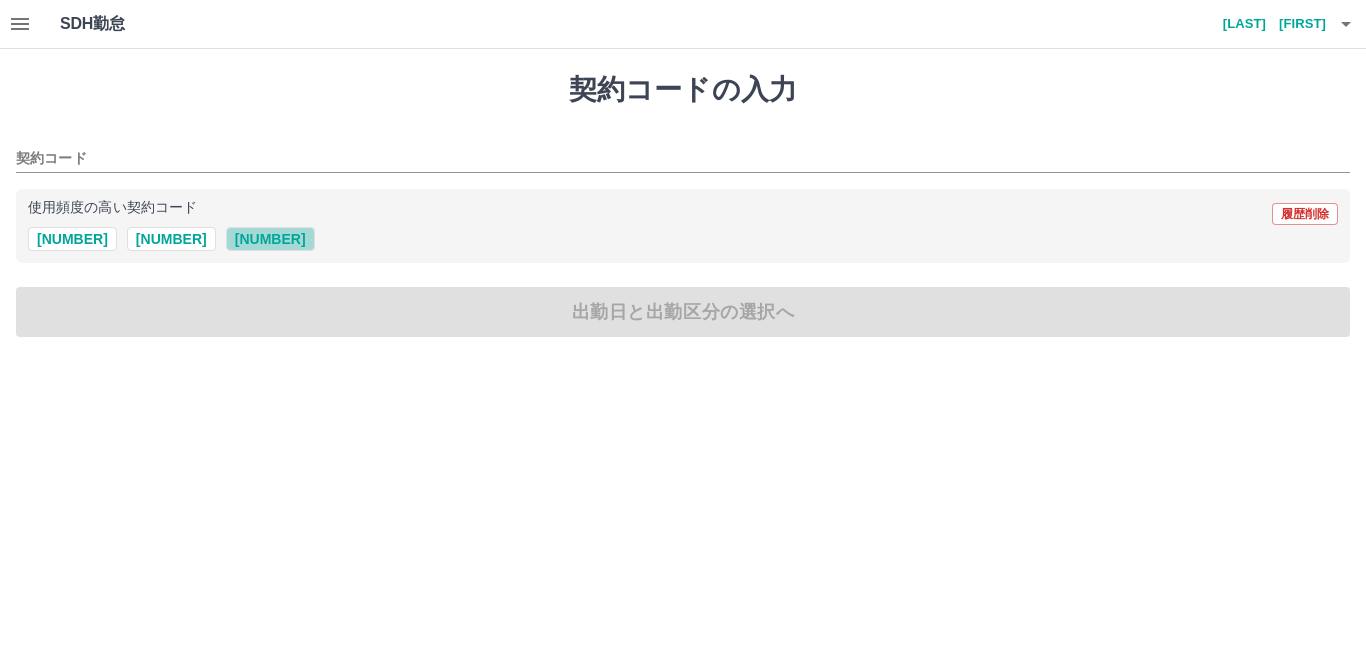 click on "[NUMBER]" at bounding box center (270, 239) 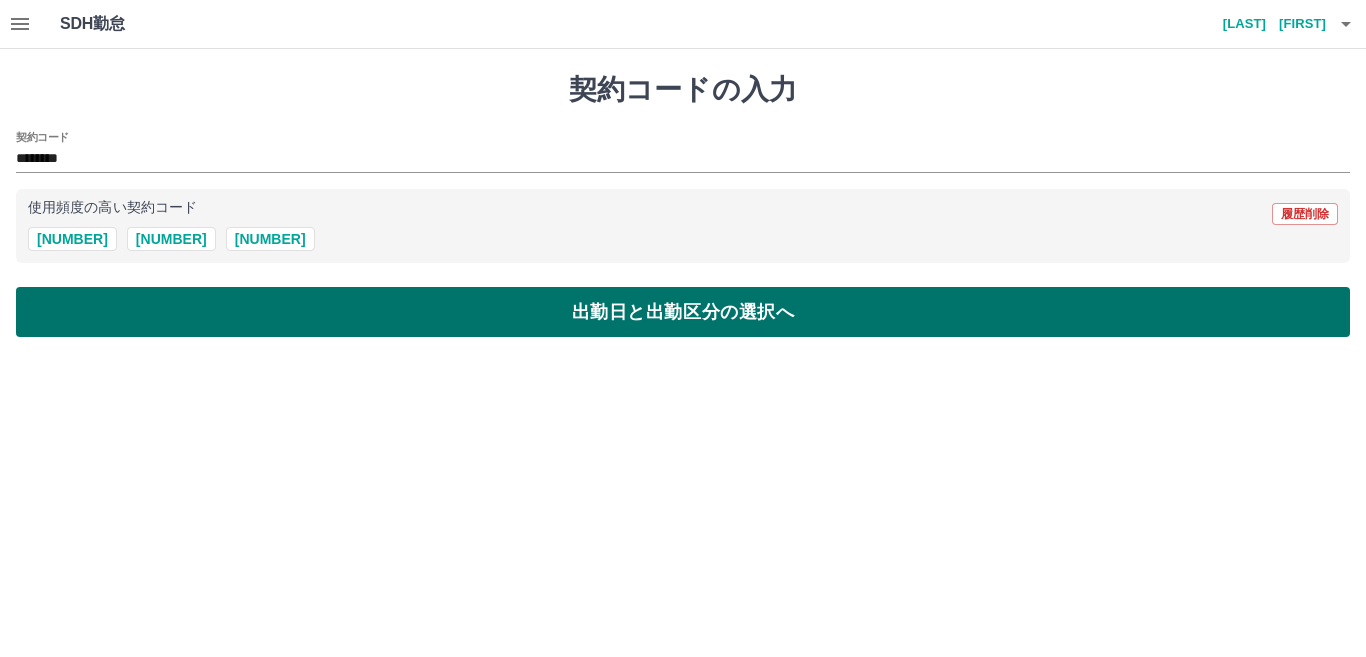 click on "出勤日と出勤区分の選択へ" at bounding box center (683, 312) 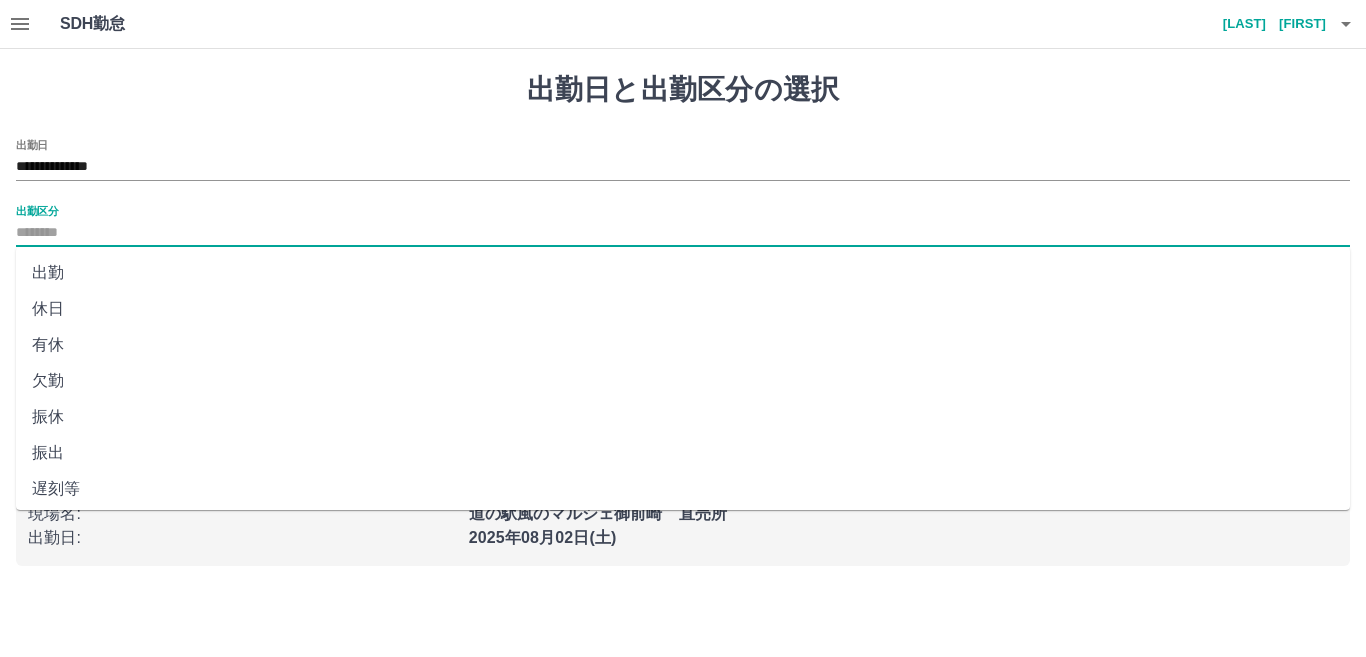 click on "出勤区分" at bounding box center [683, 233] 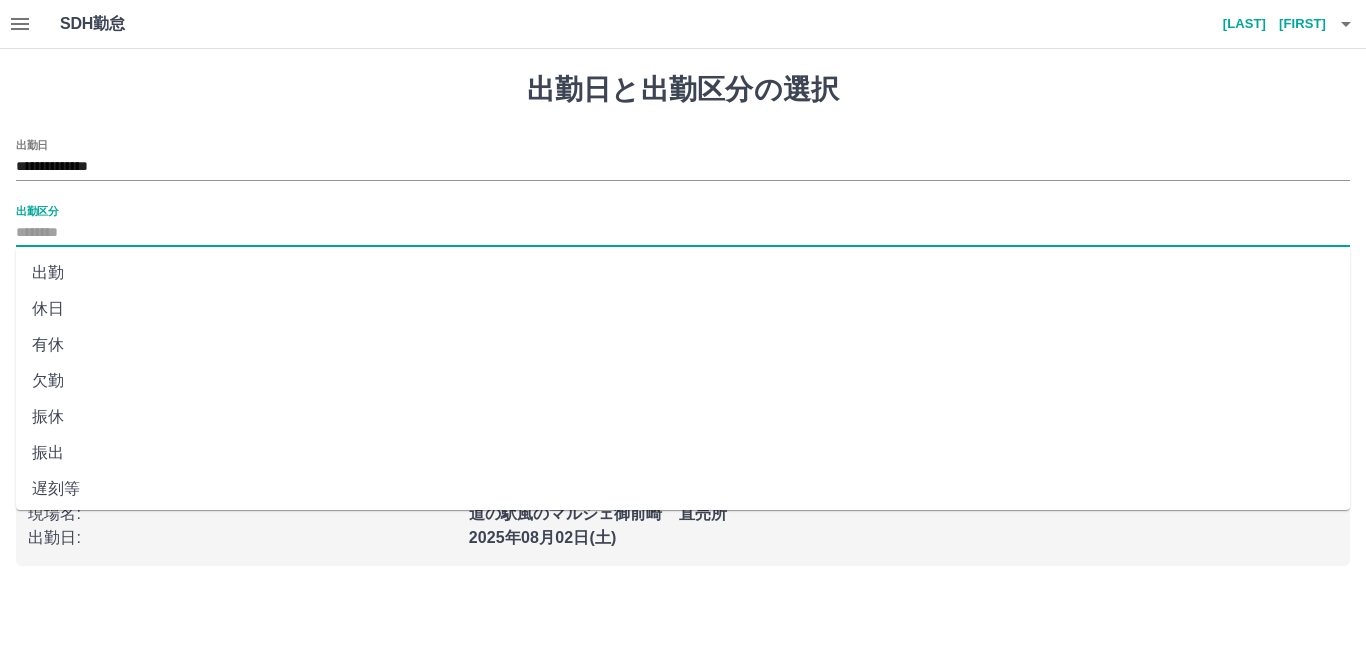 click on "出勤" at bounding box center (683, 273) 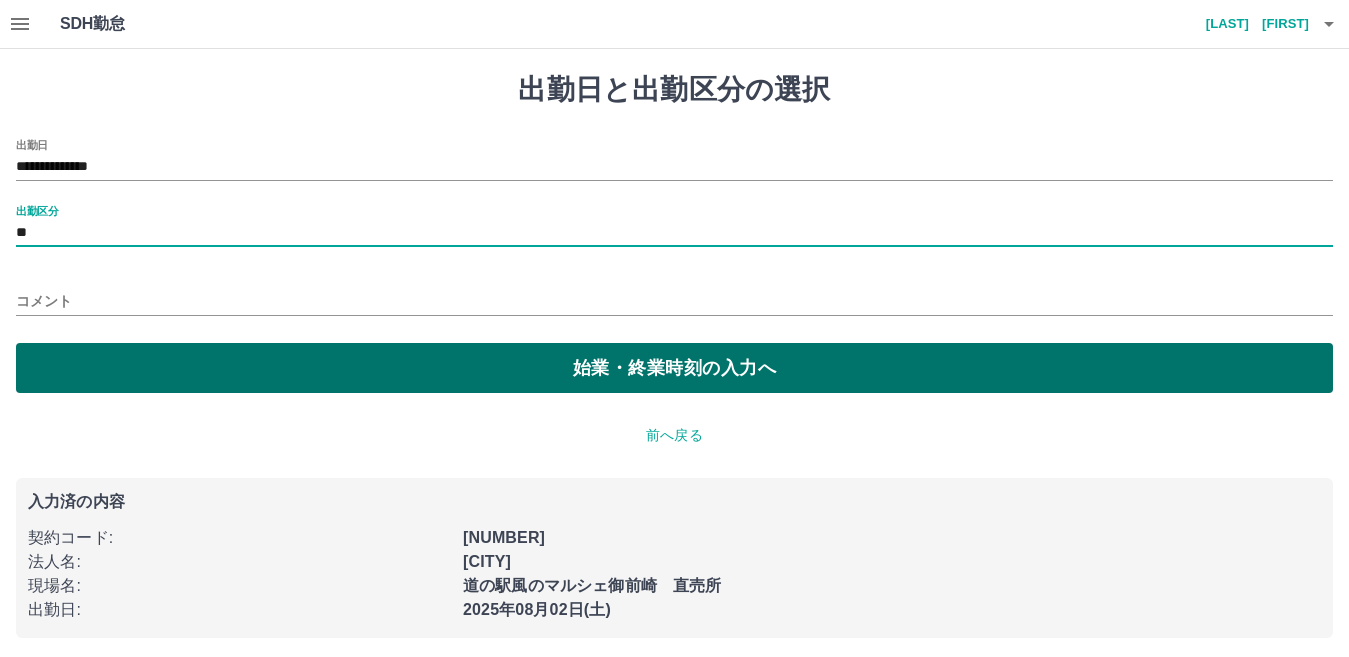 click on "始業・終業時刻の入力へ" at bounding box center (674, 368) 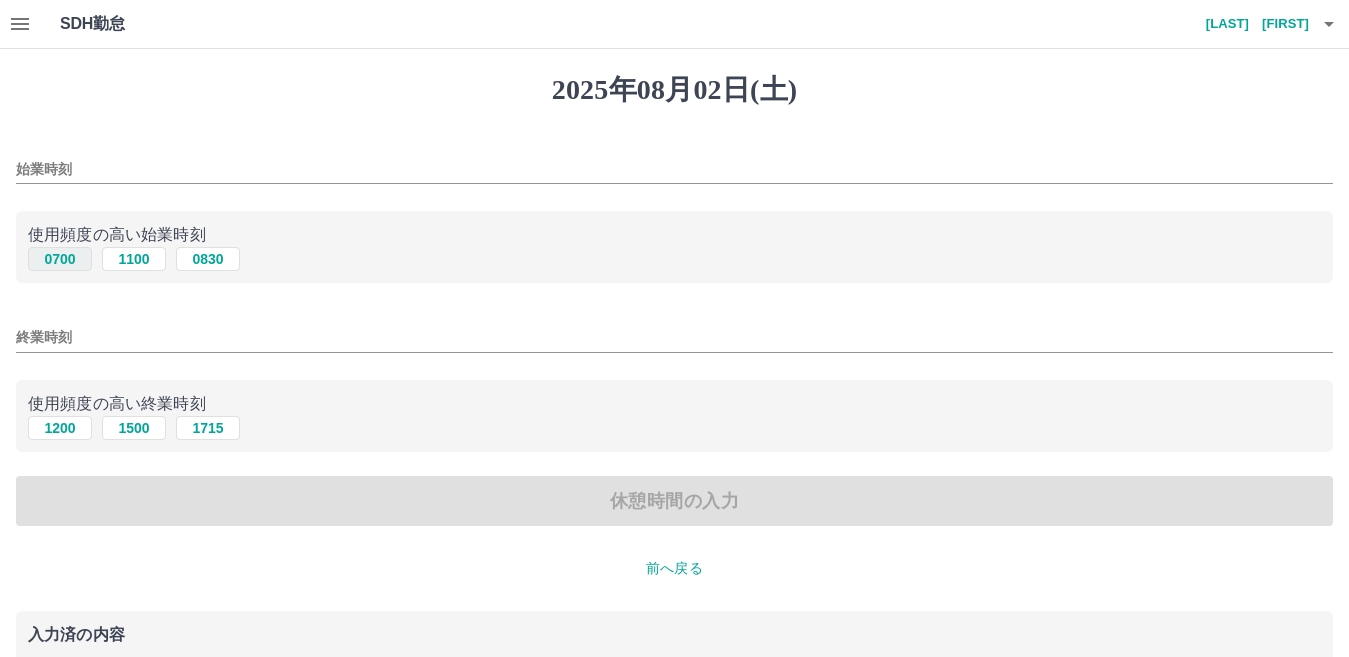 click on "0700" at bounding box center [60, 259] 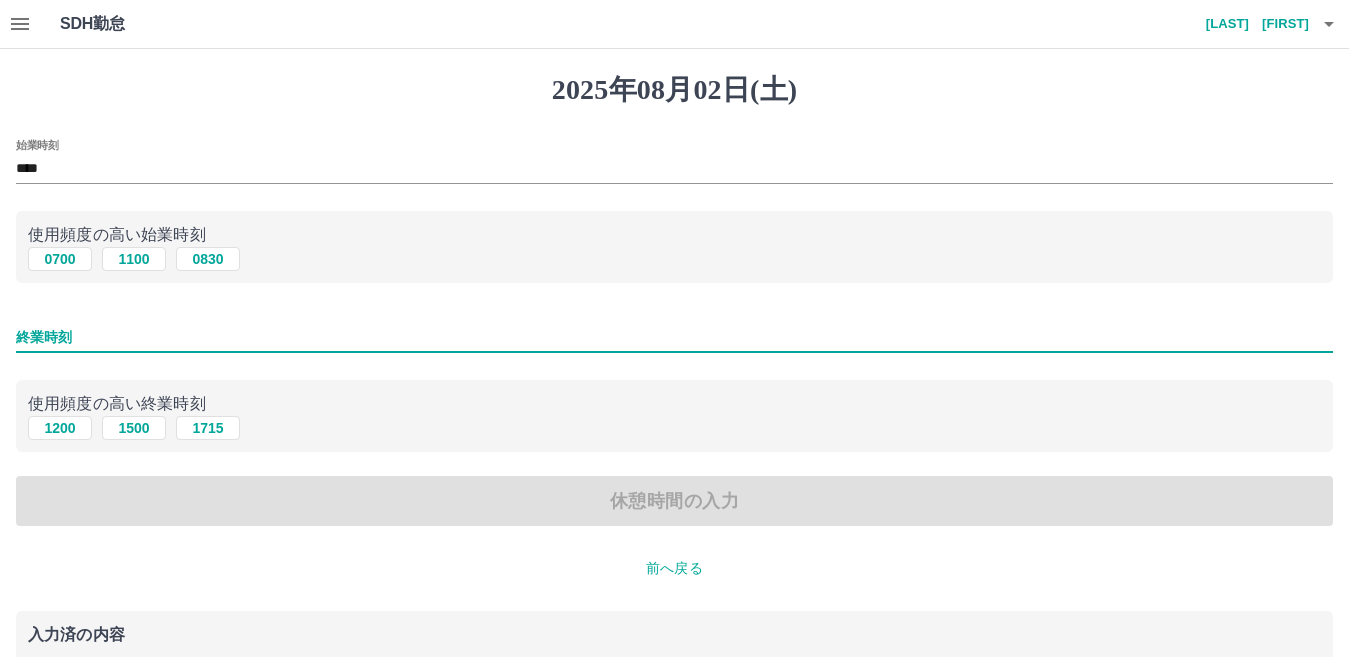 drag, startPoint x: 36, startPoint y: 339, endPoint x: 12, endPoint y: 329, distance: 26 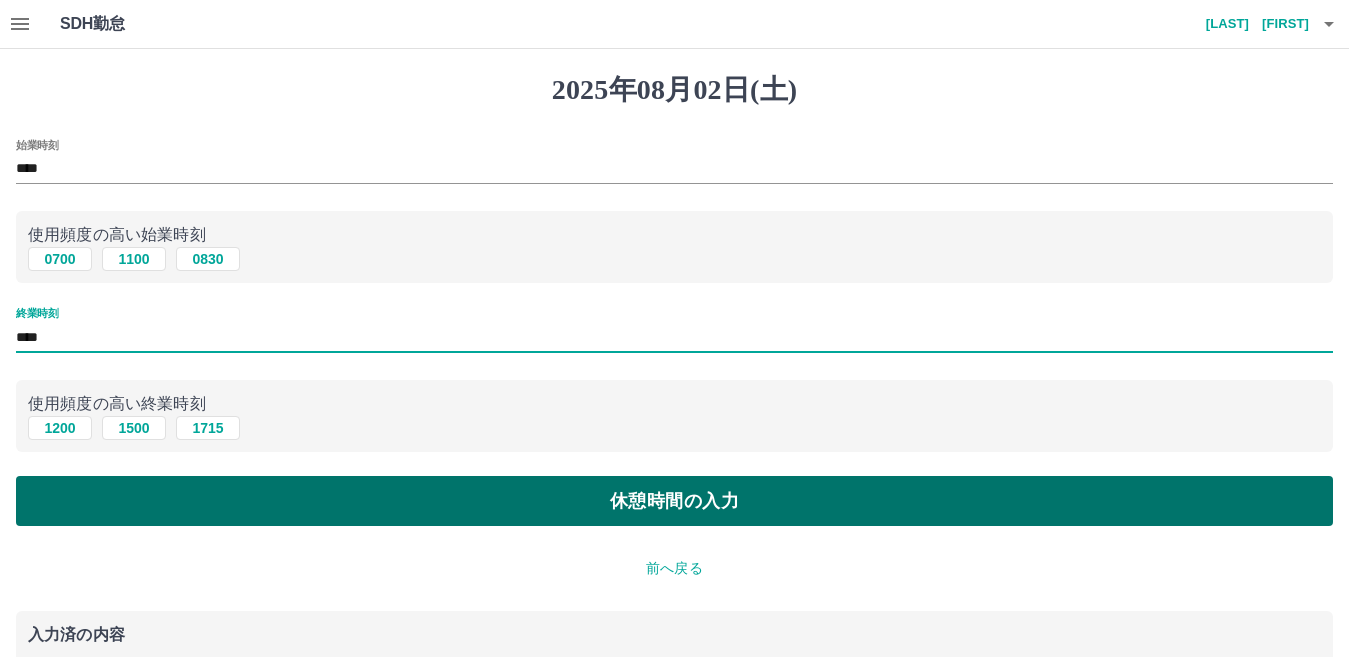 click on "休憩時間の入力" at bounding box center (674, 501) 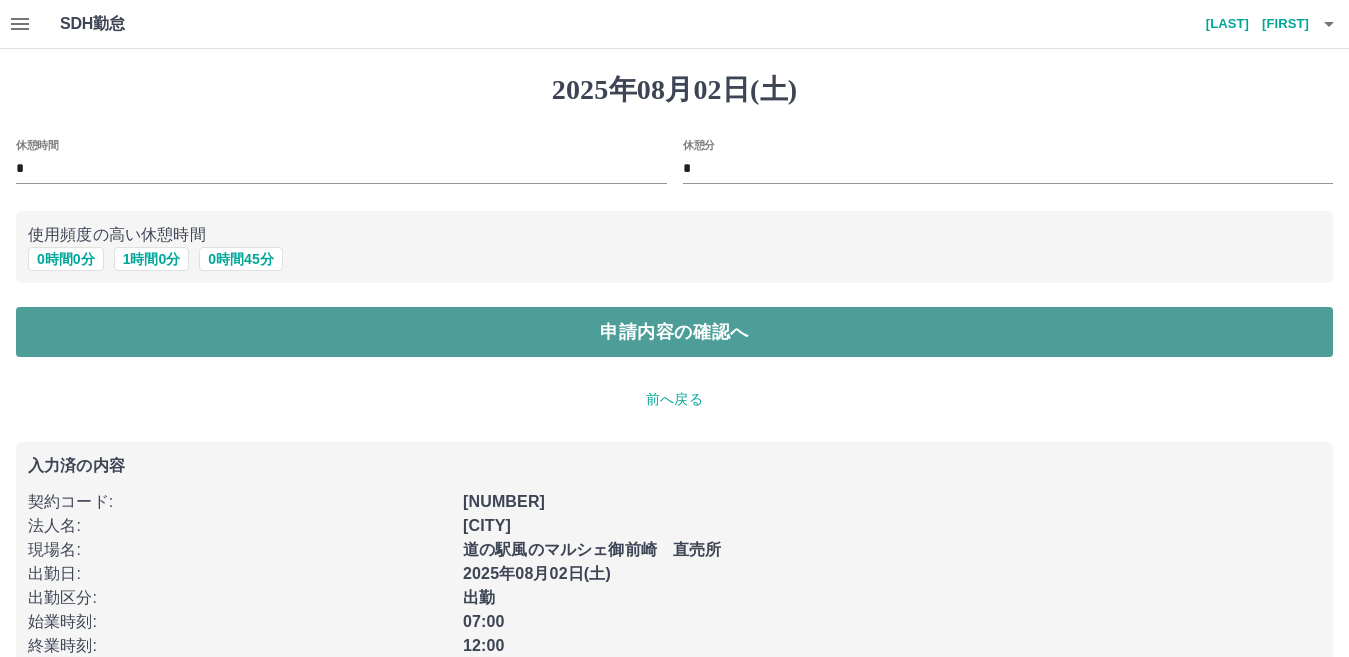 click on "申請内容の確認へ" at bounding box center [674, 332] 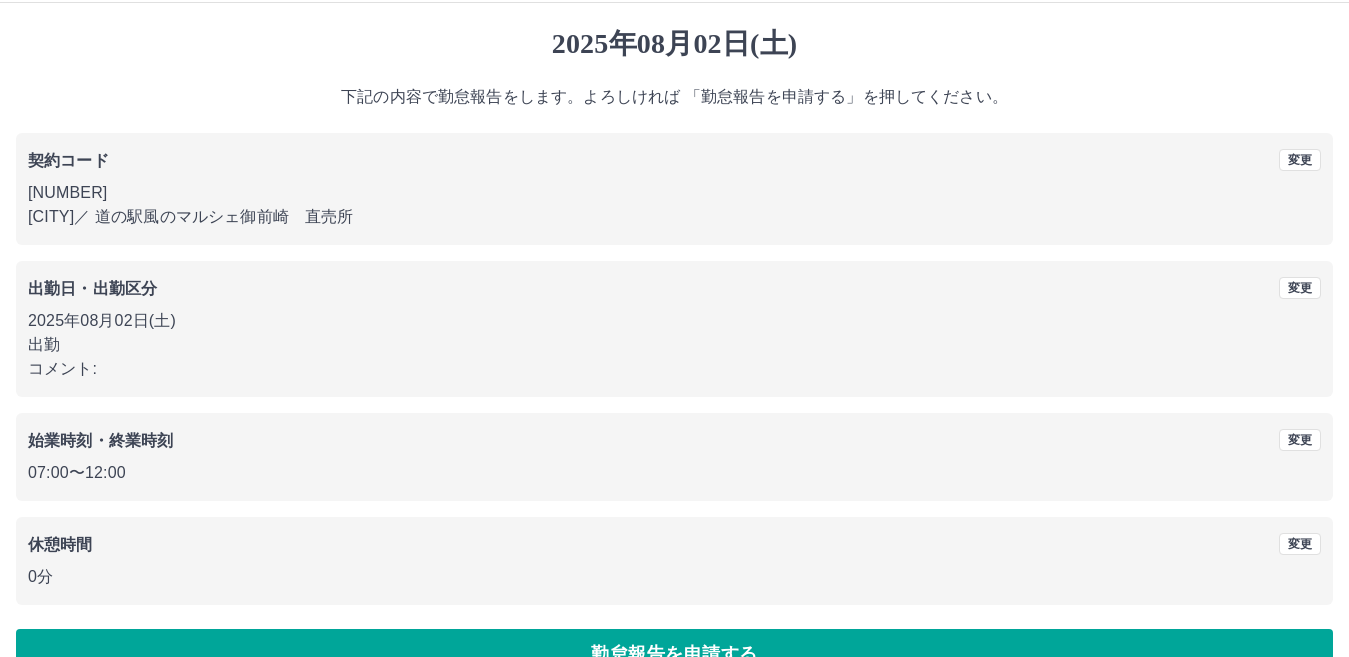 scroll, scrollTop: 92, scrollLeft: 0, axis: vertical 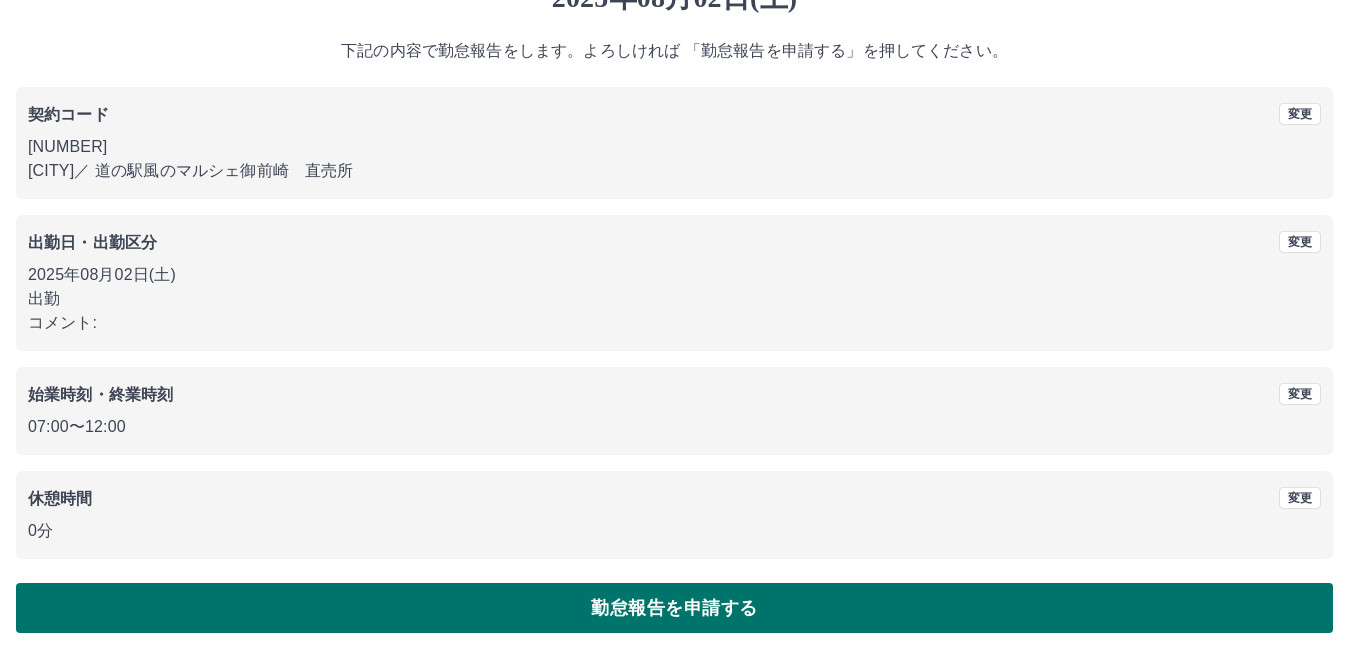 click on "勤怠報告を申請する" at bounding box center [674, 608] 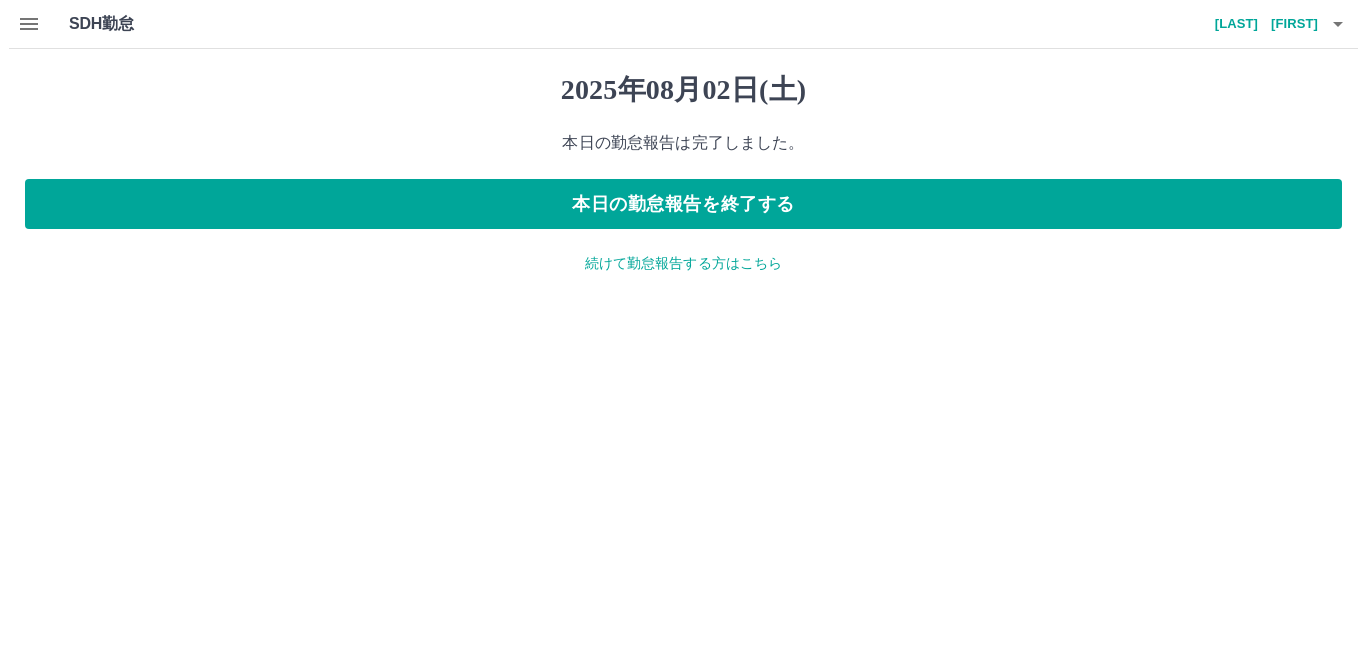 scroll, scrollTop: 0, scrollLeft: 0, axis: both 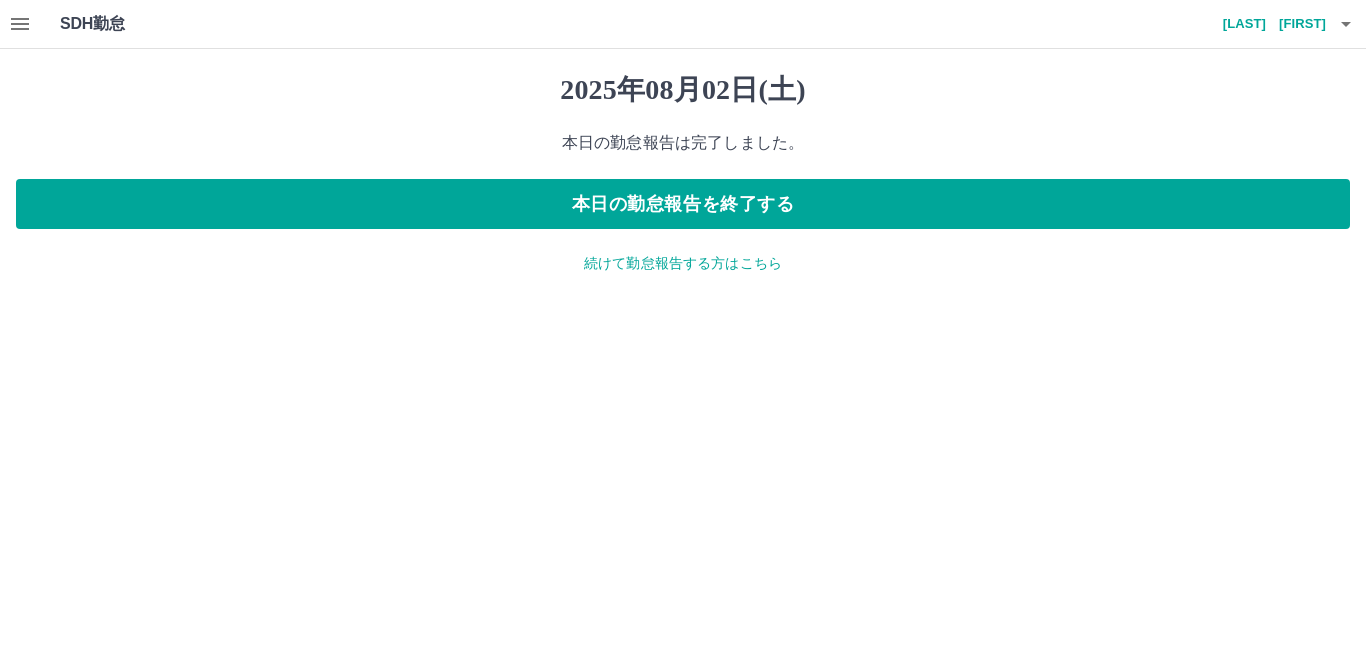 drag, startPoint x: 462, startPoint y: 203, endPoint x: 453, endPoint y: 246, distance: 43.931767 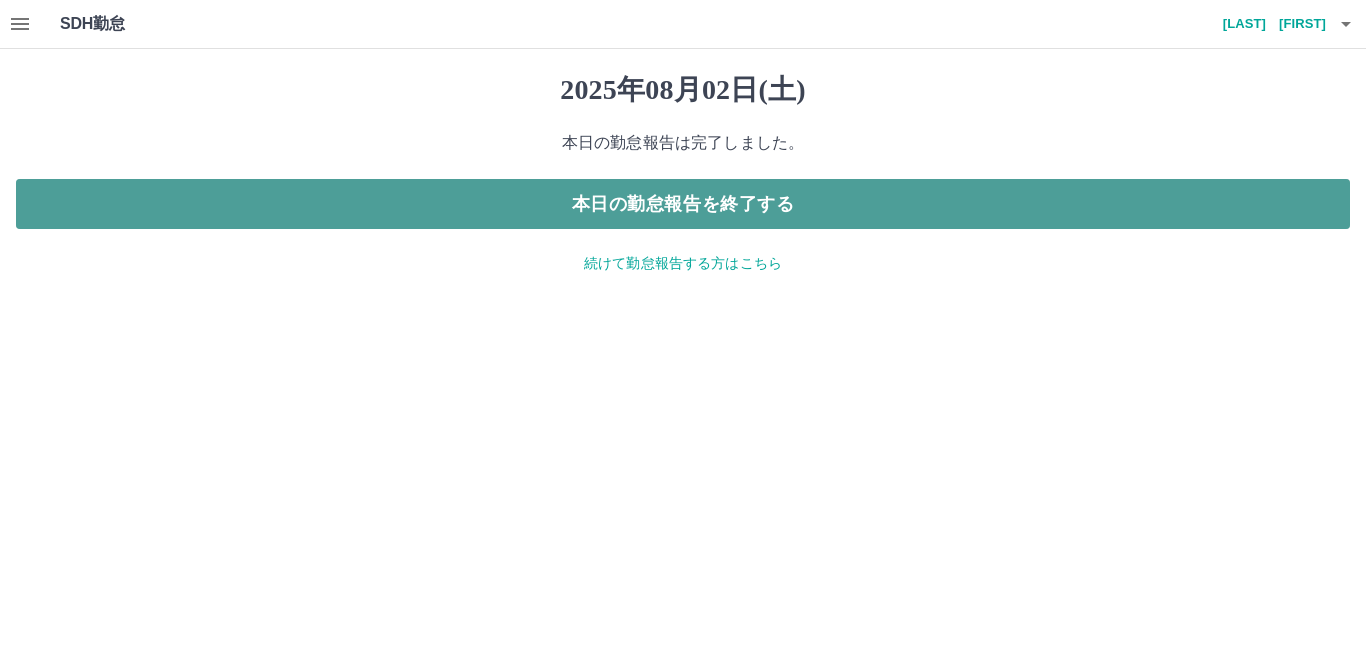 drag, startPoint x: 445, startPoint y: 211, endPoint x: 438, endPoint y: 202, distance: 11.401754 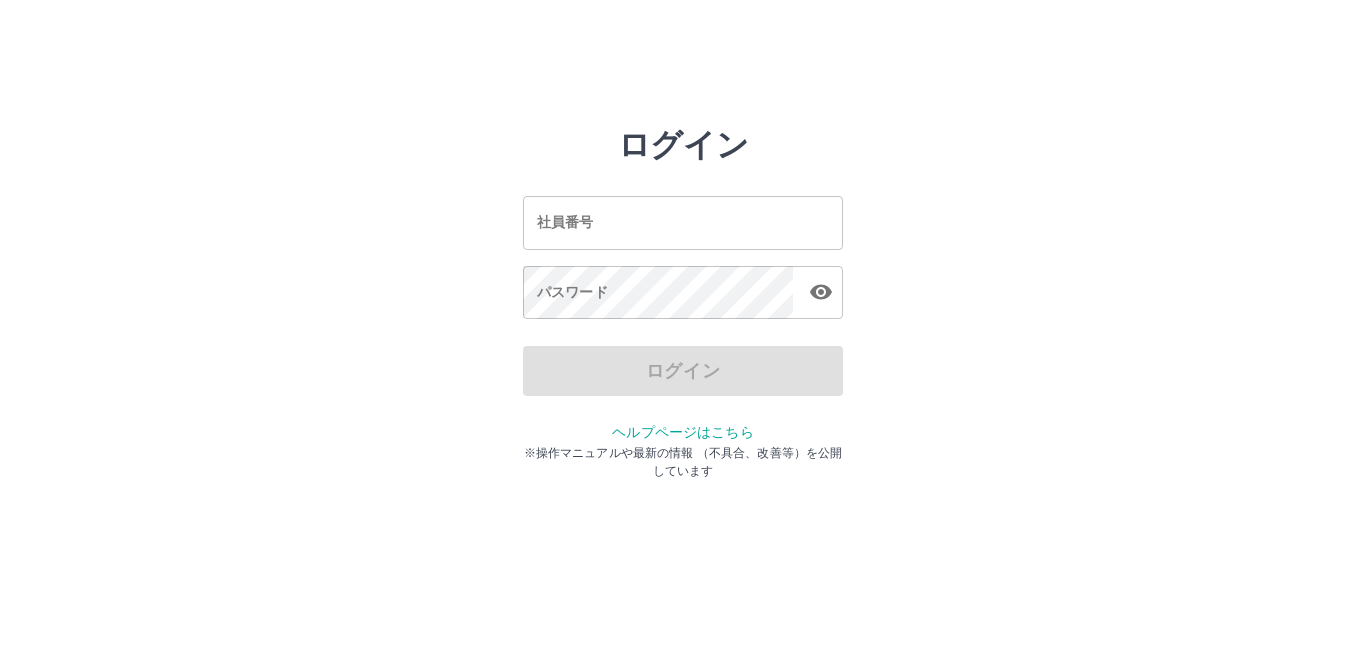 scroll, scrollTop: 0, scrollLeft: 0, axis: both 